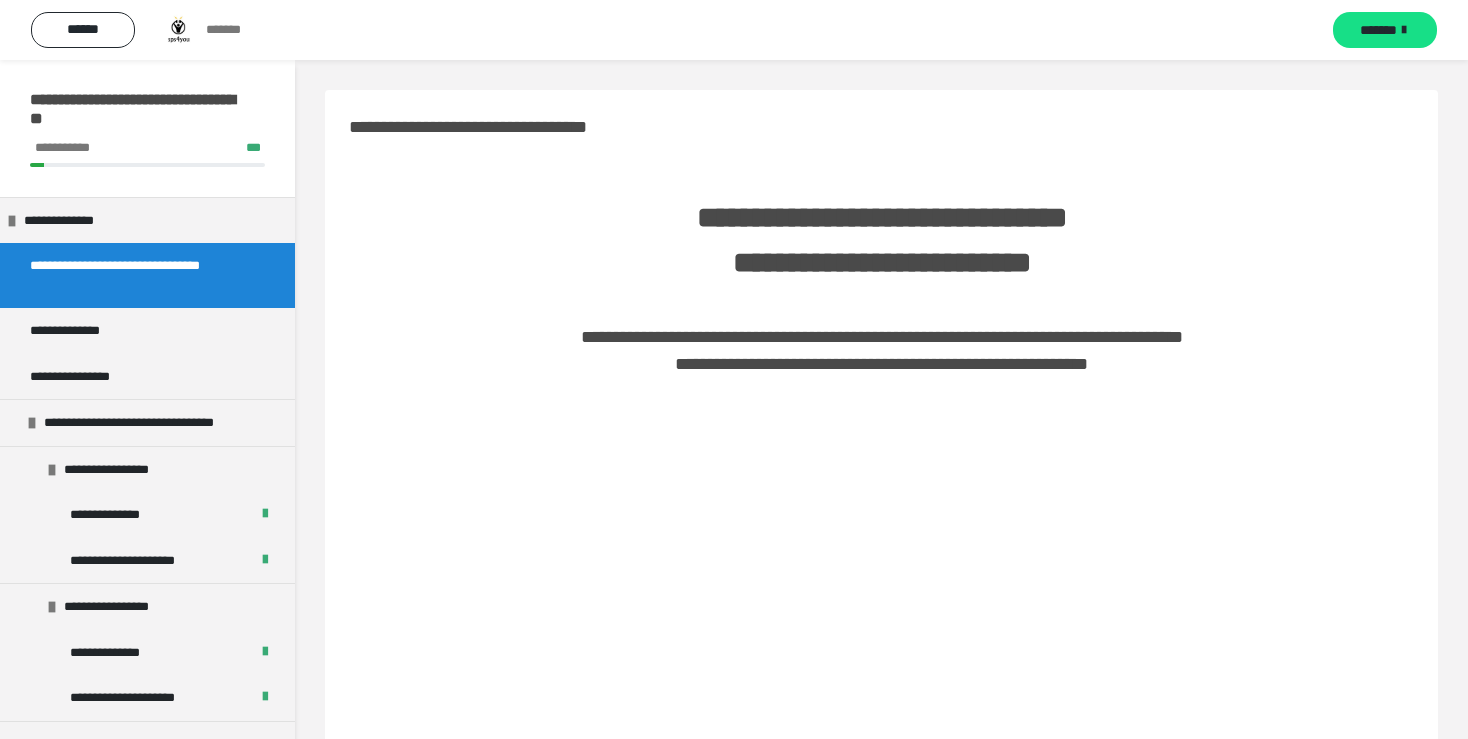 scroll, scrollTop: 0, scrollLeft: 0, axis: both 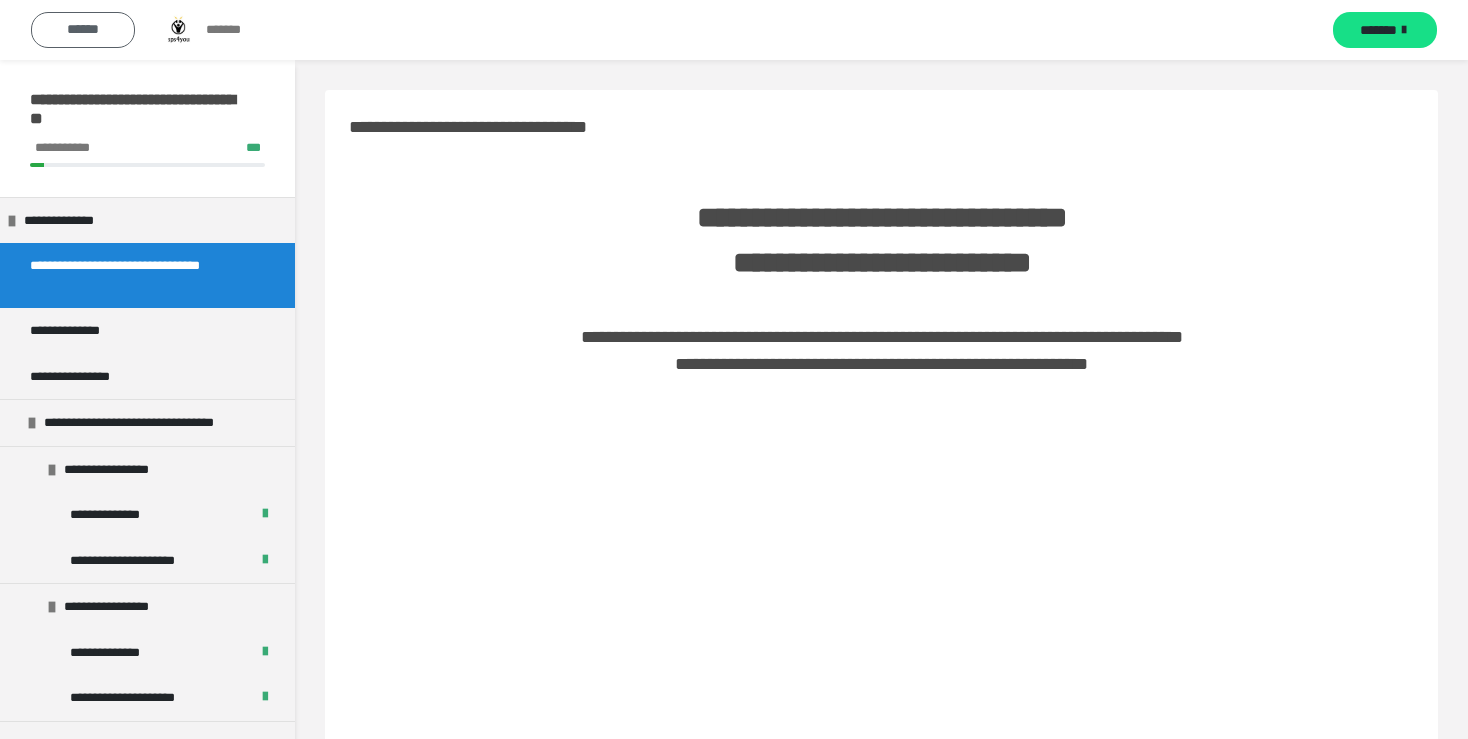 click on "******" at bounding box center [83, 29] 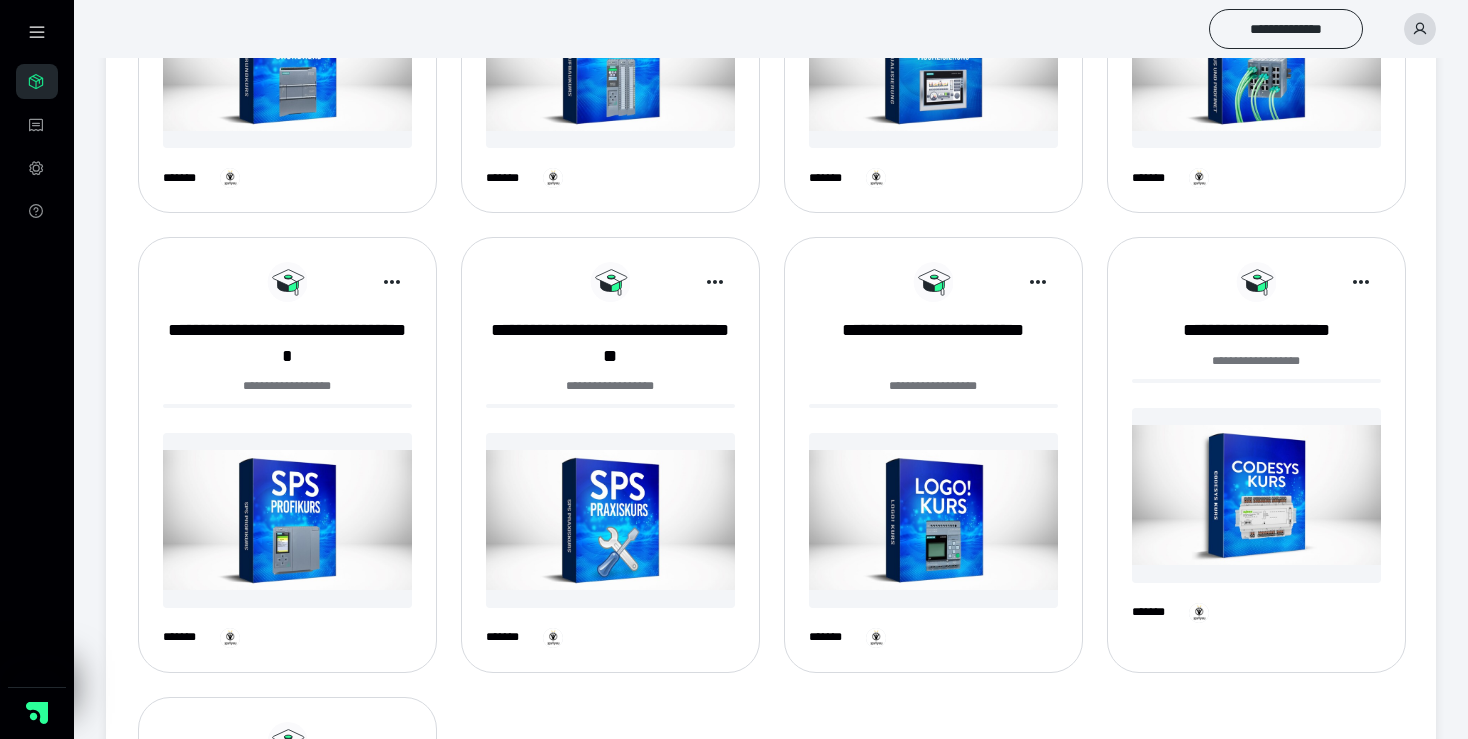 scroll, scrollTop: 716, scrollLeft: 0, axis: vertical 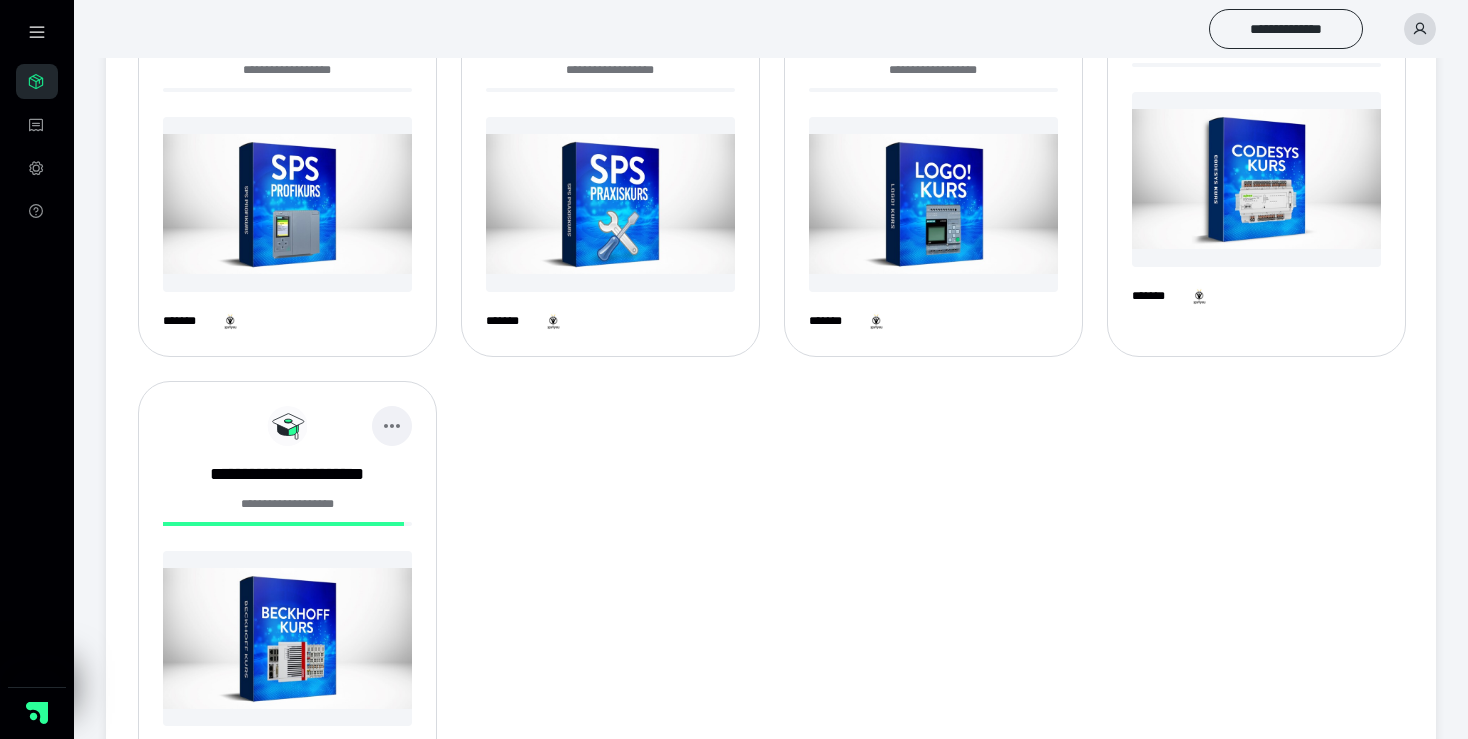 click 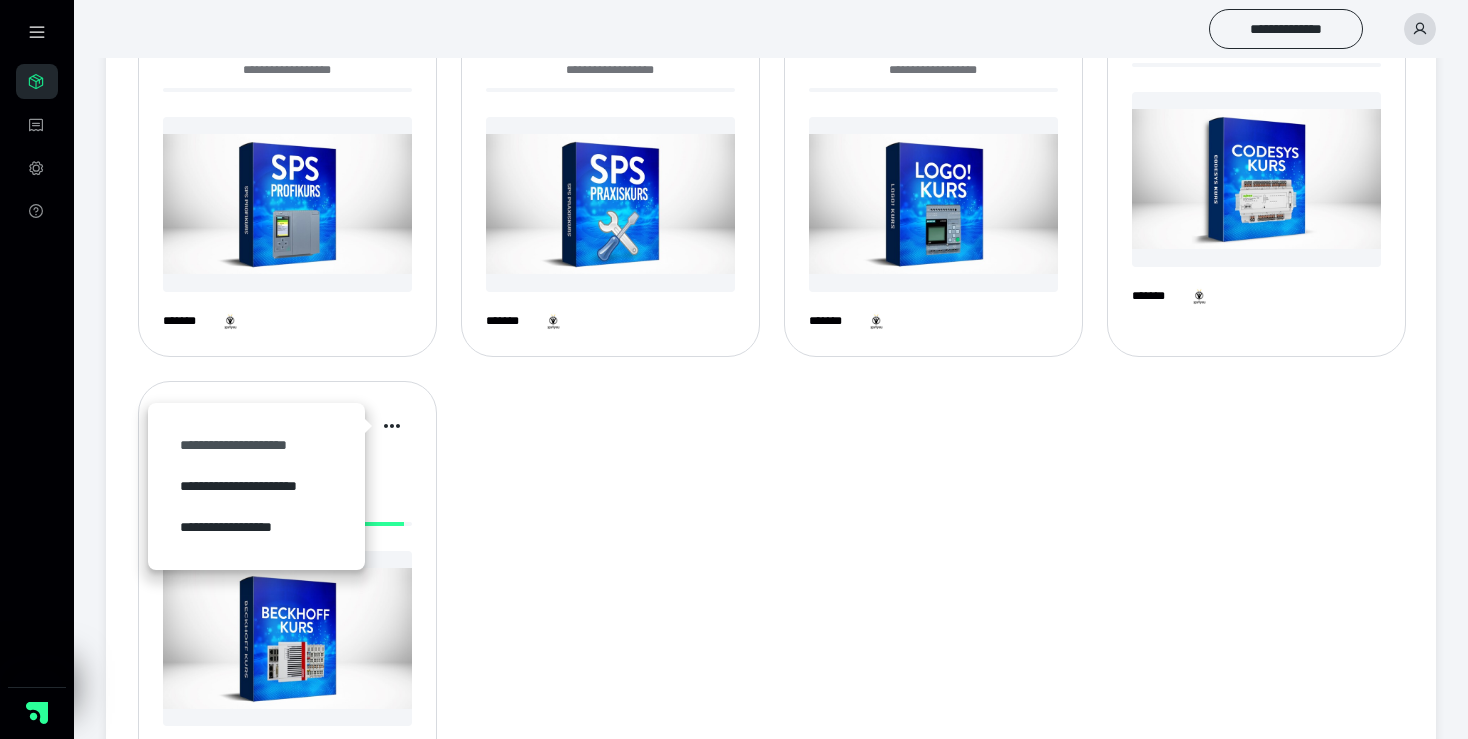 click on "**********" at bounding box center (256, 445) 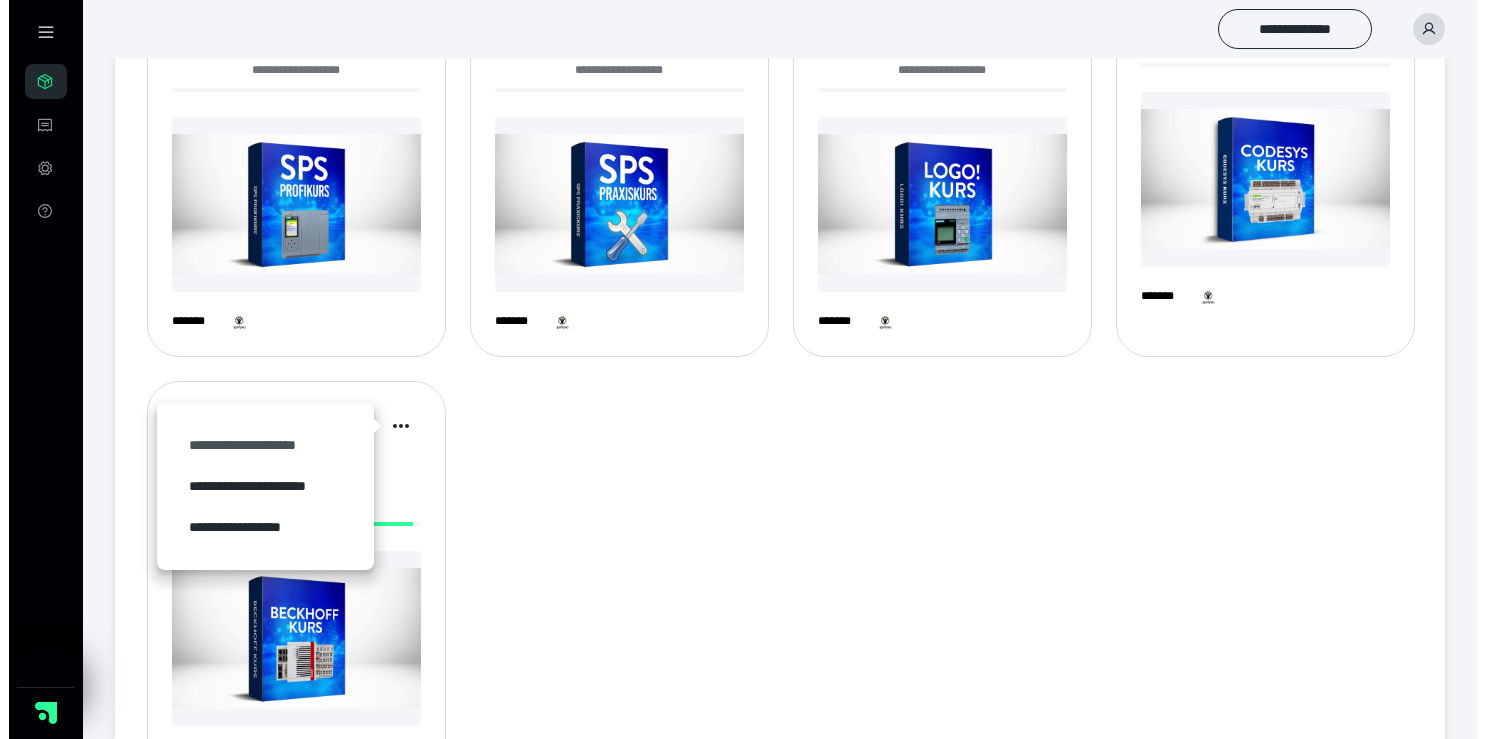scroll, scrollTop: 0, scrollLeft: 0, axis: both 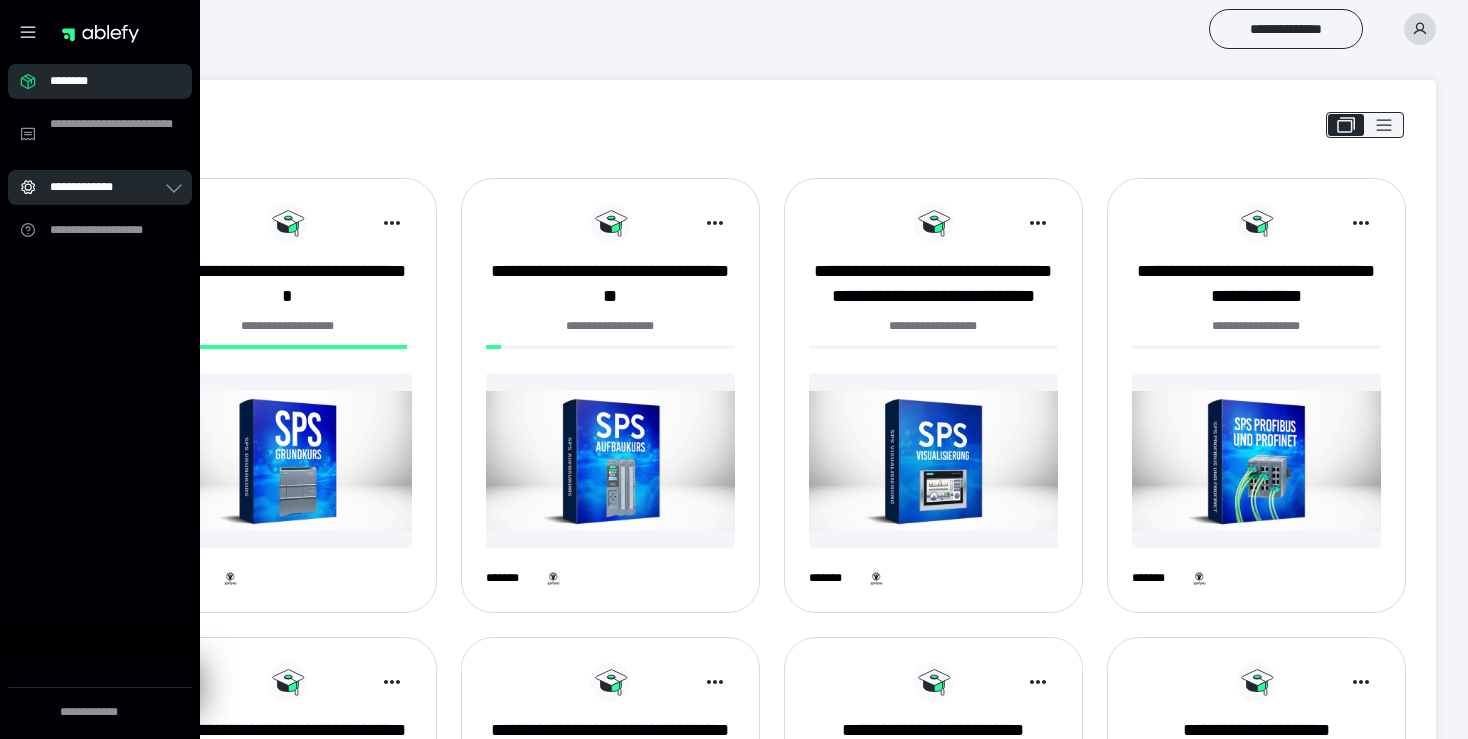 click on "**********" at bounding box center (106, 187) 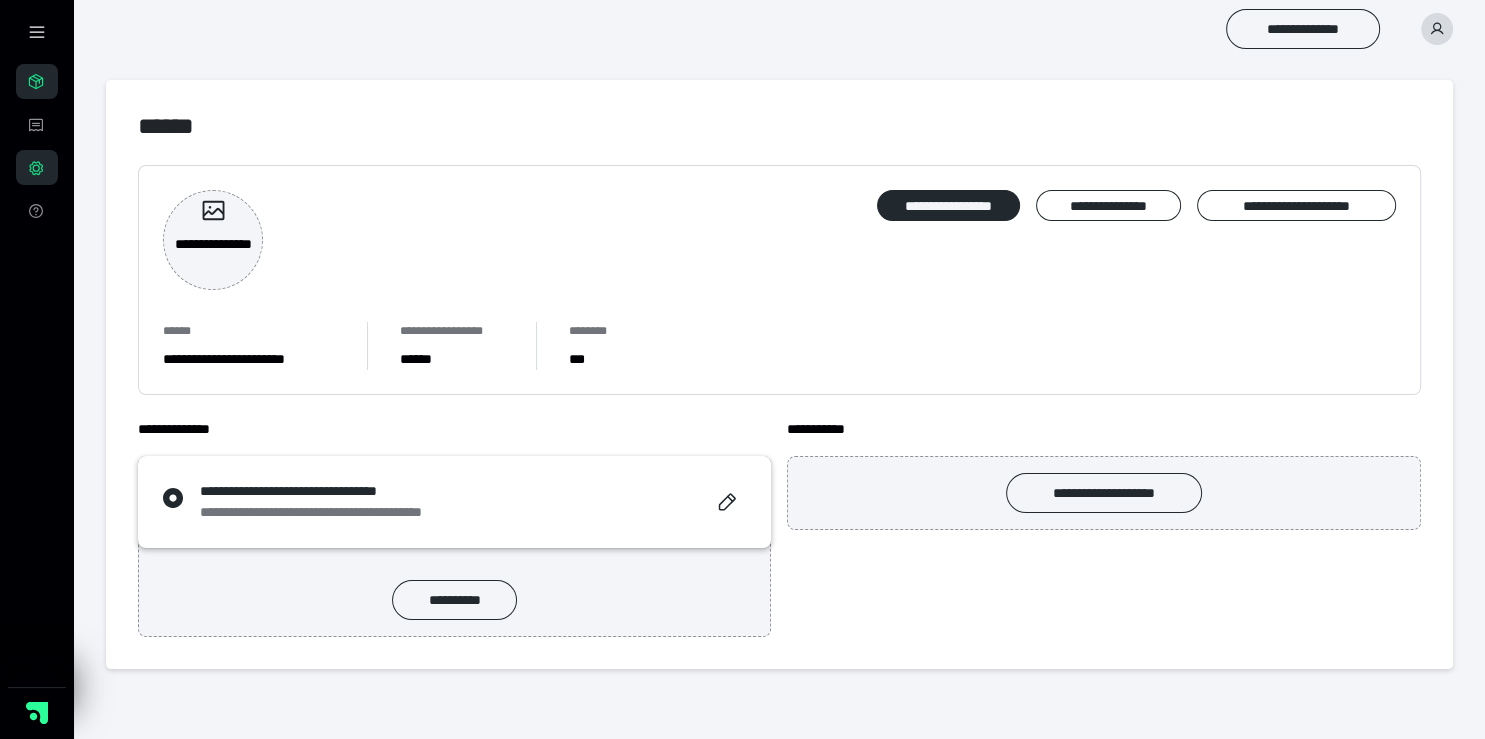 click 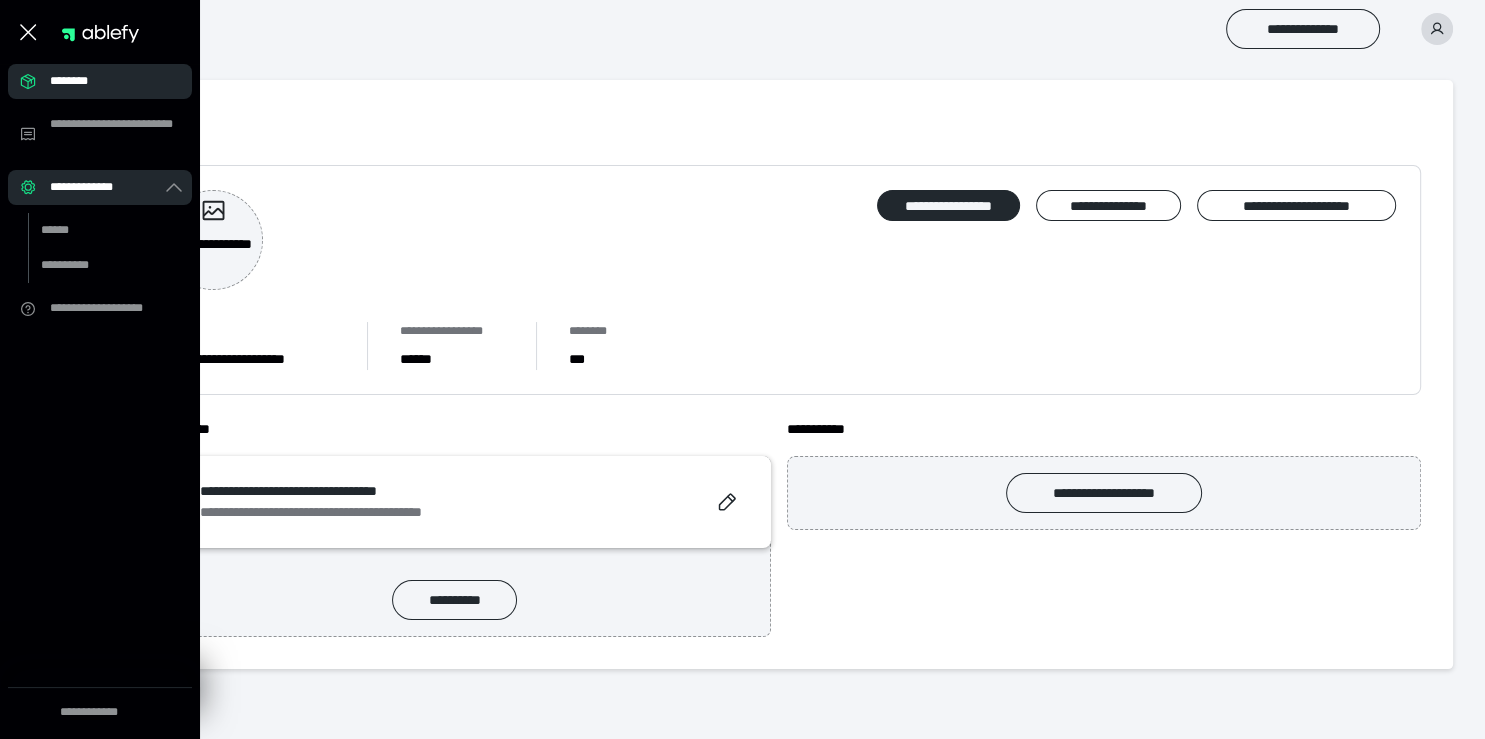 click on "********" at bounding box center (106, 81) 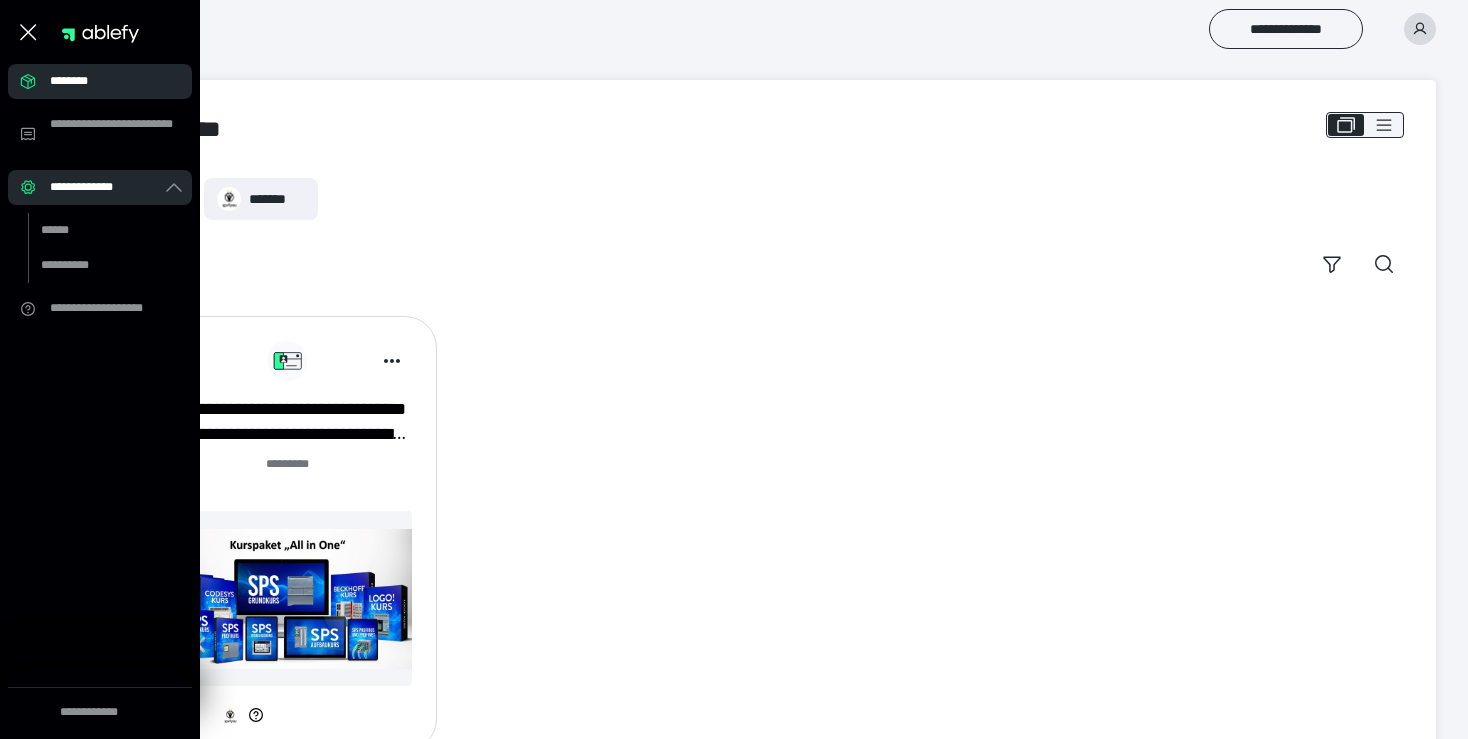click on "**** *******" at bounding box center [771, 231] 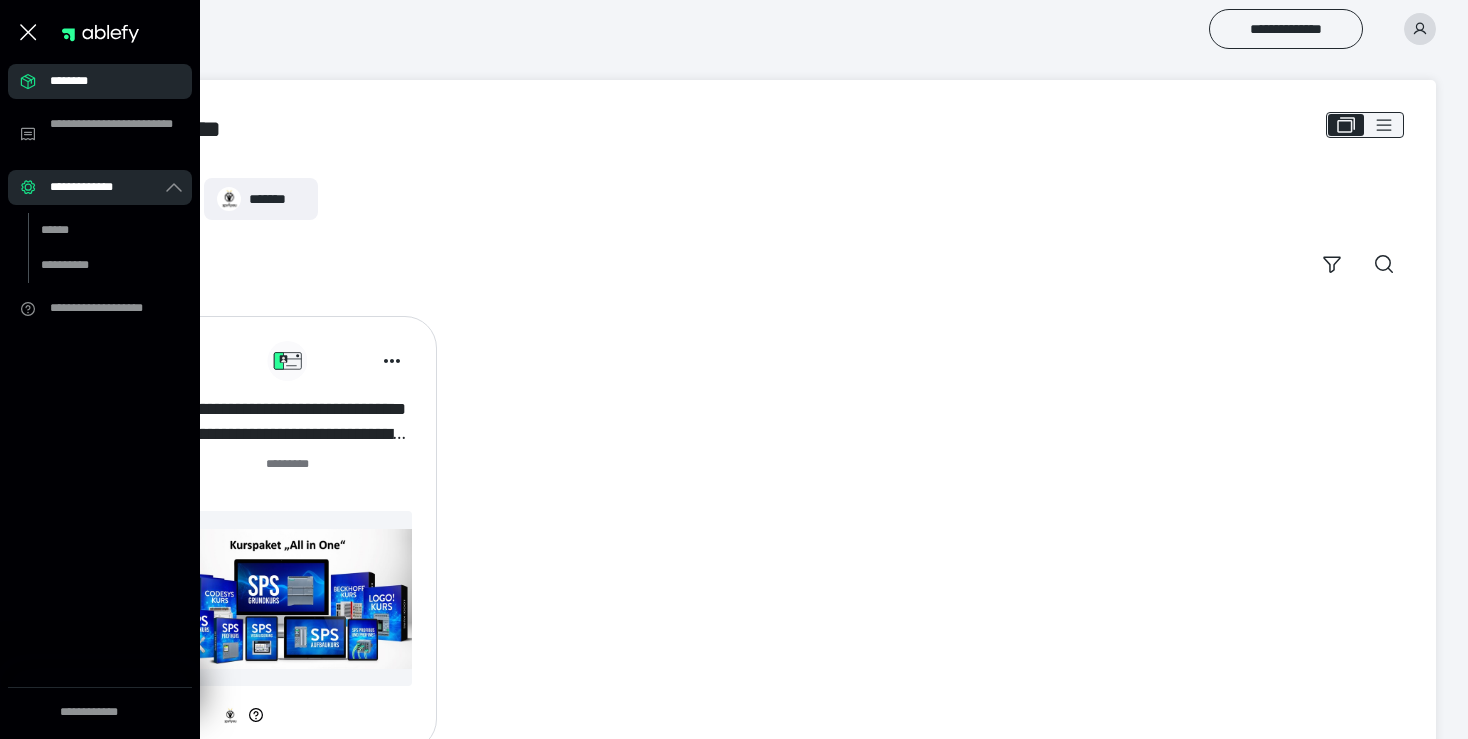 click on "**********" at bounding box center [287, 422] 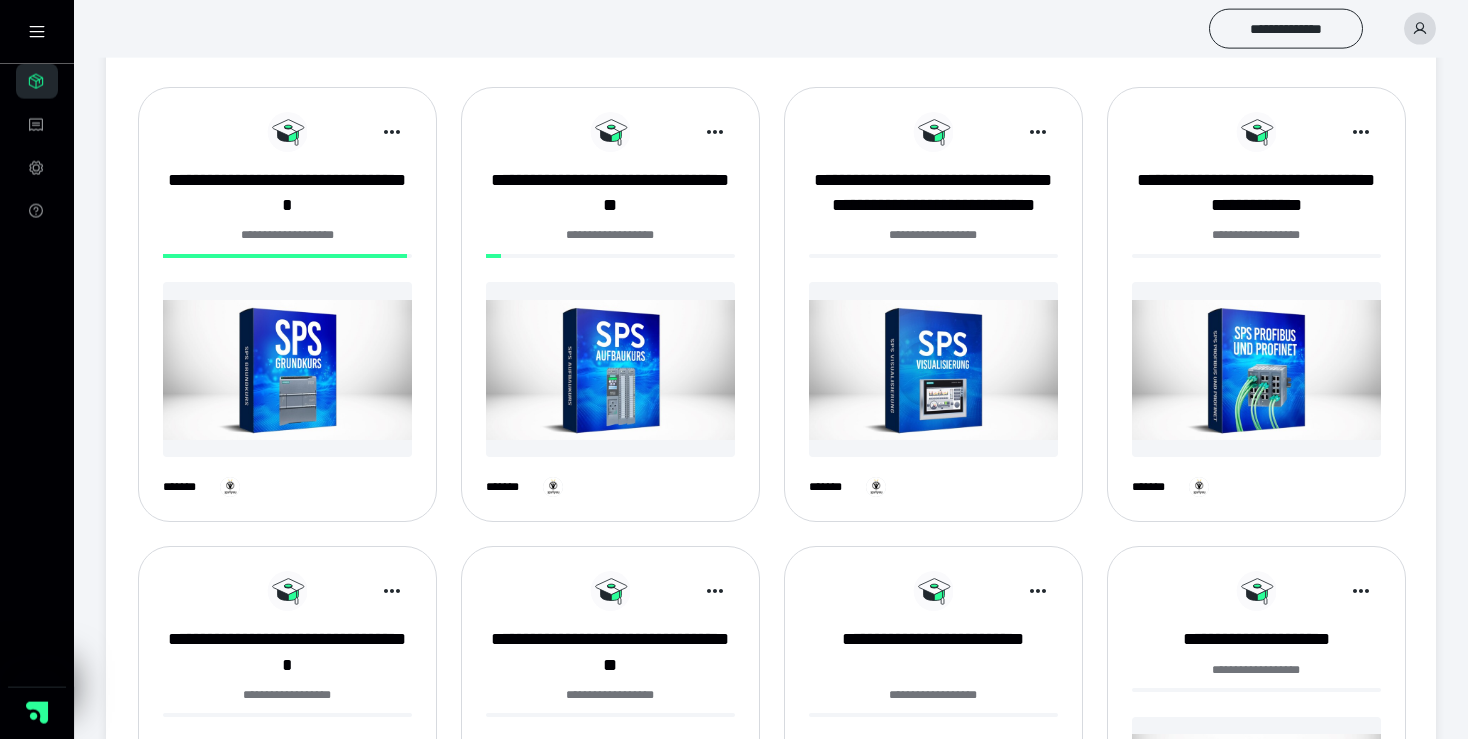 scroll, scrollTop: 0, scrollLeft: 0, axis: both 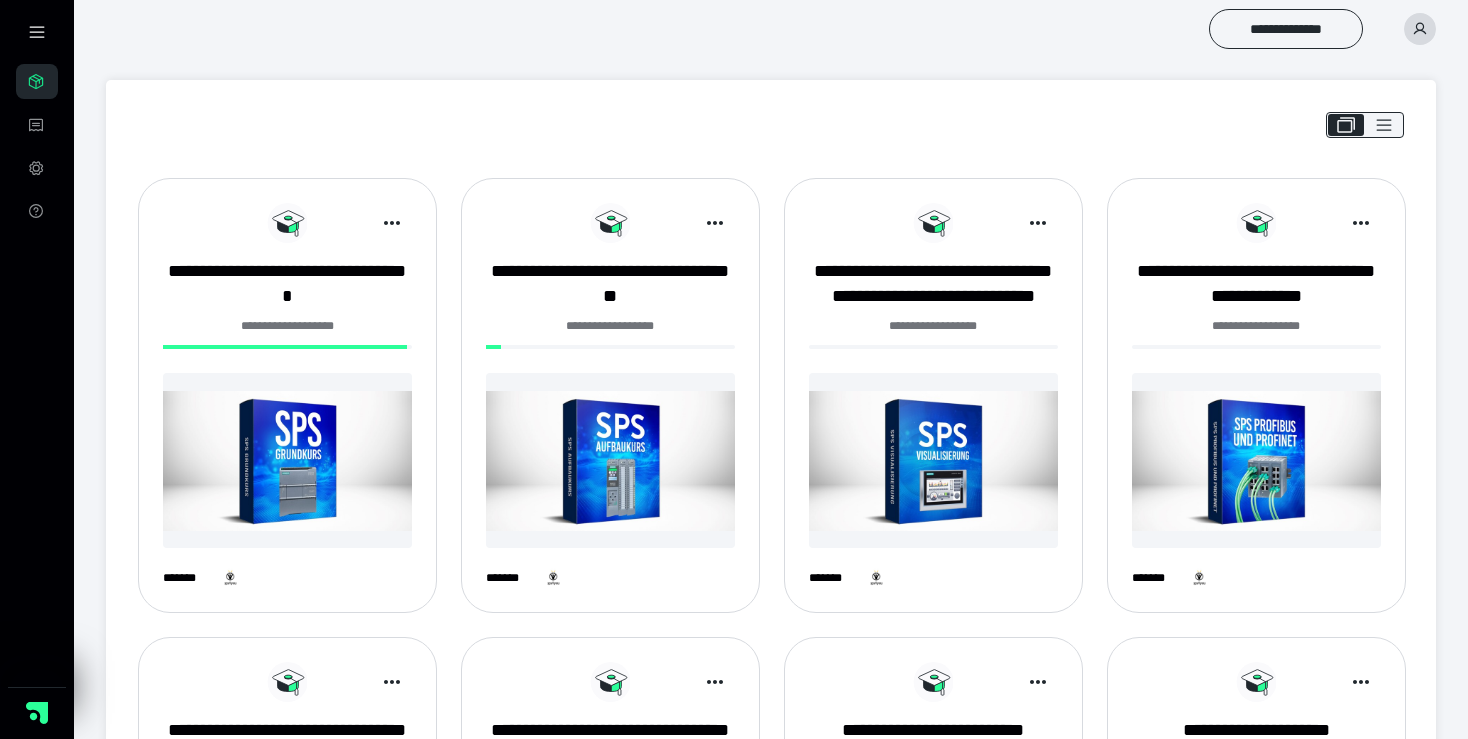 click at bounding box center (1420, 29) 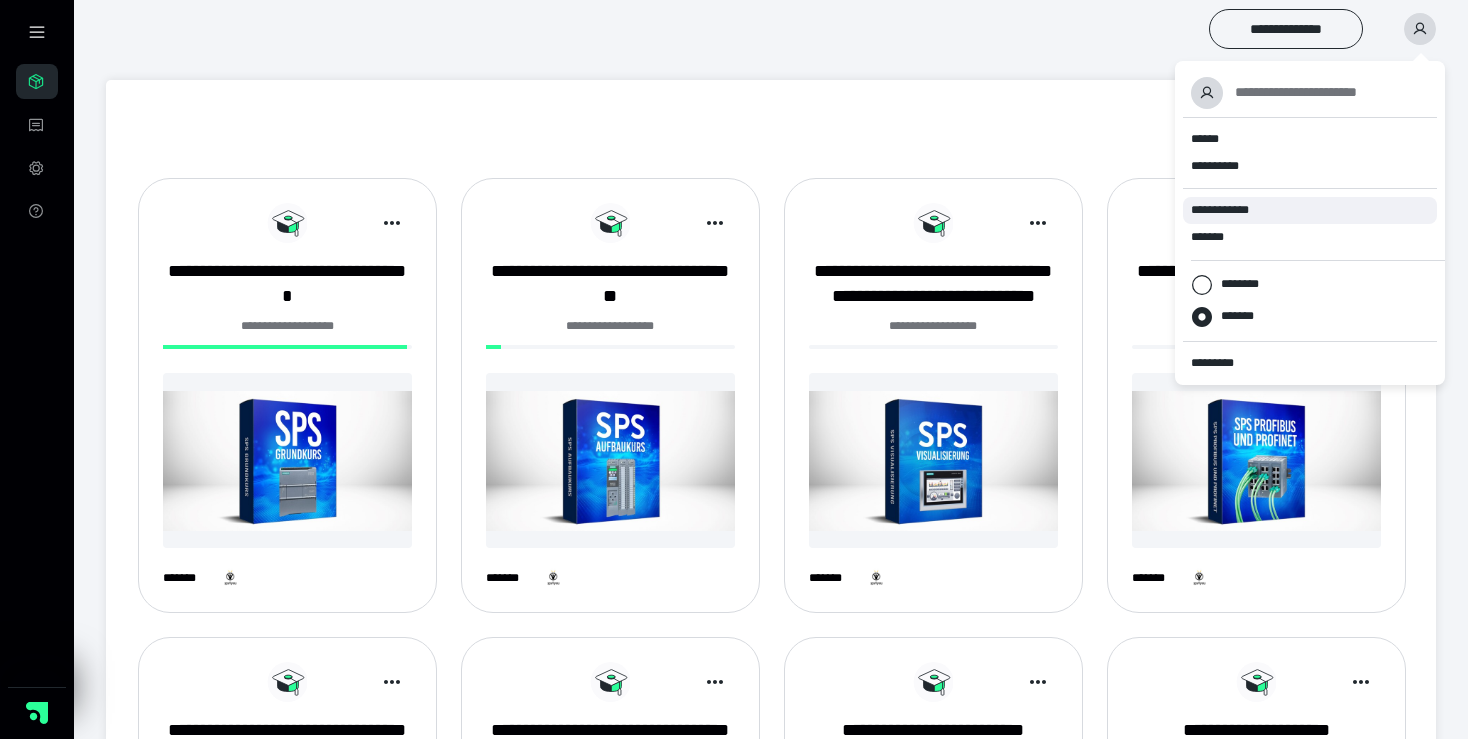 click on "**********" at bounding box center (1225, 210) 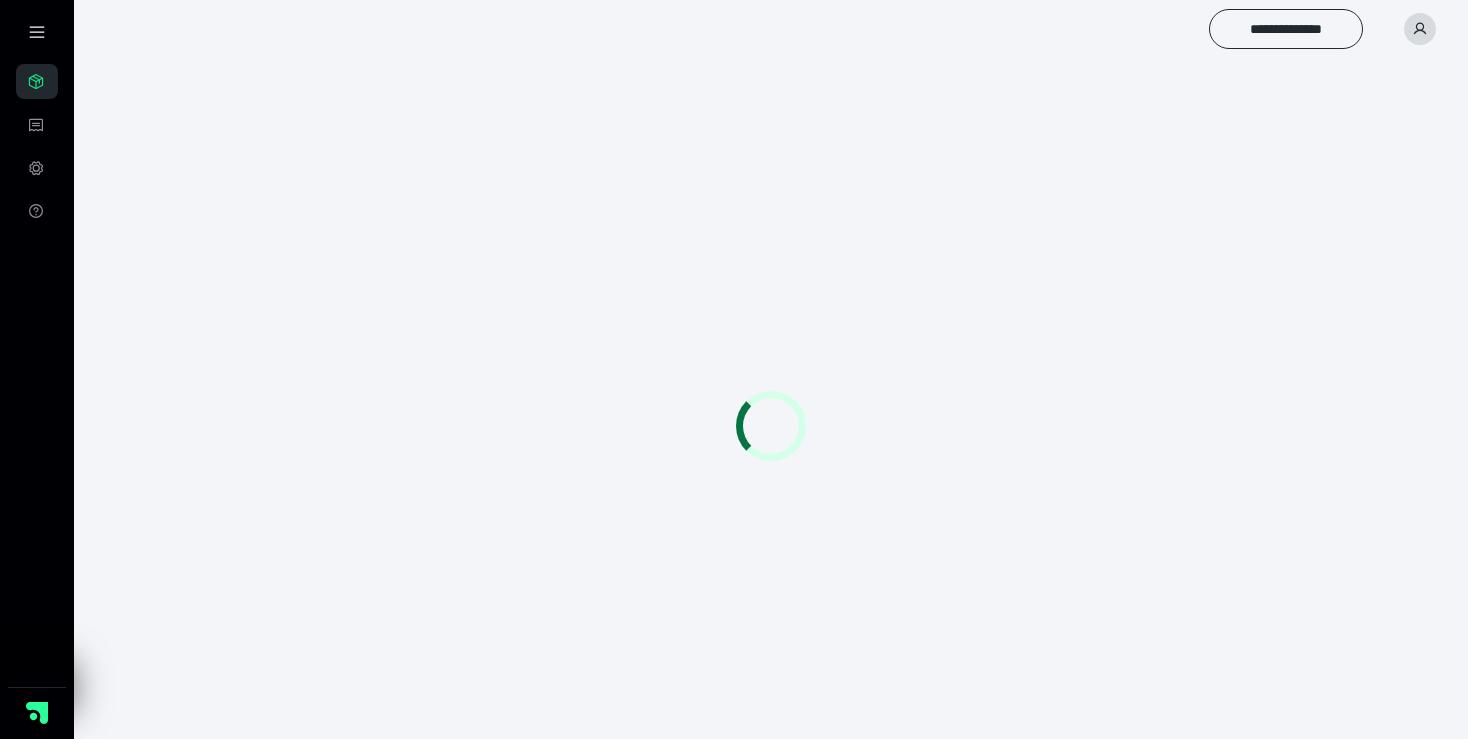 scroll, scrollTop: 0, scrollLeft: 0, axis: both 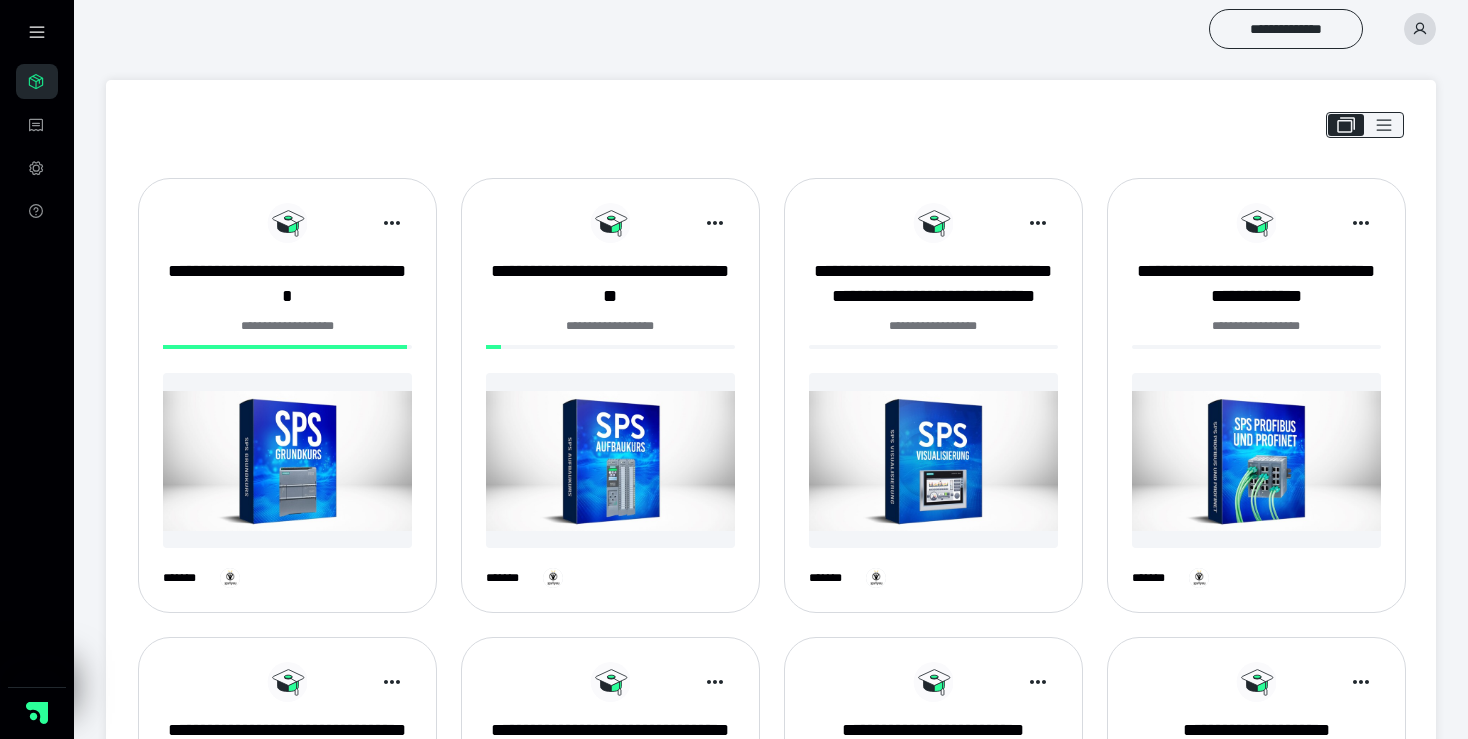 click 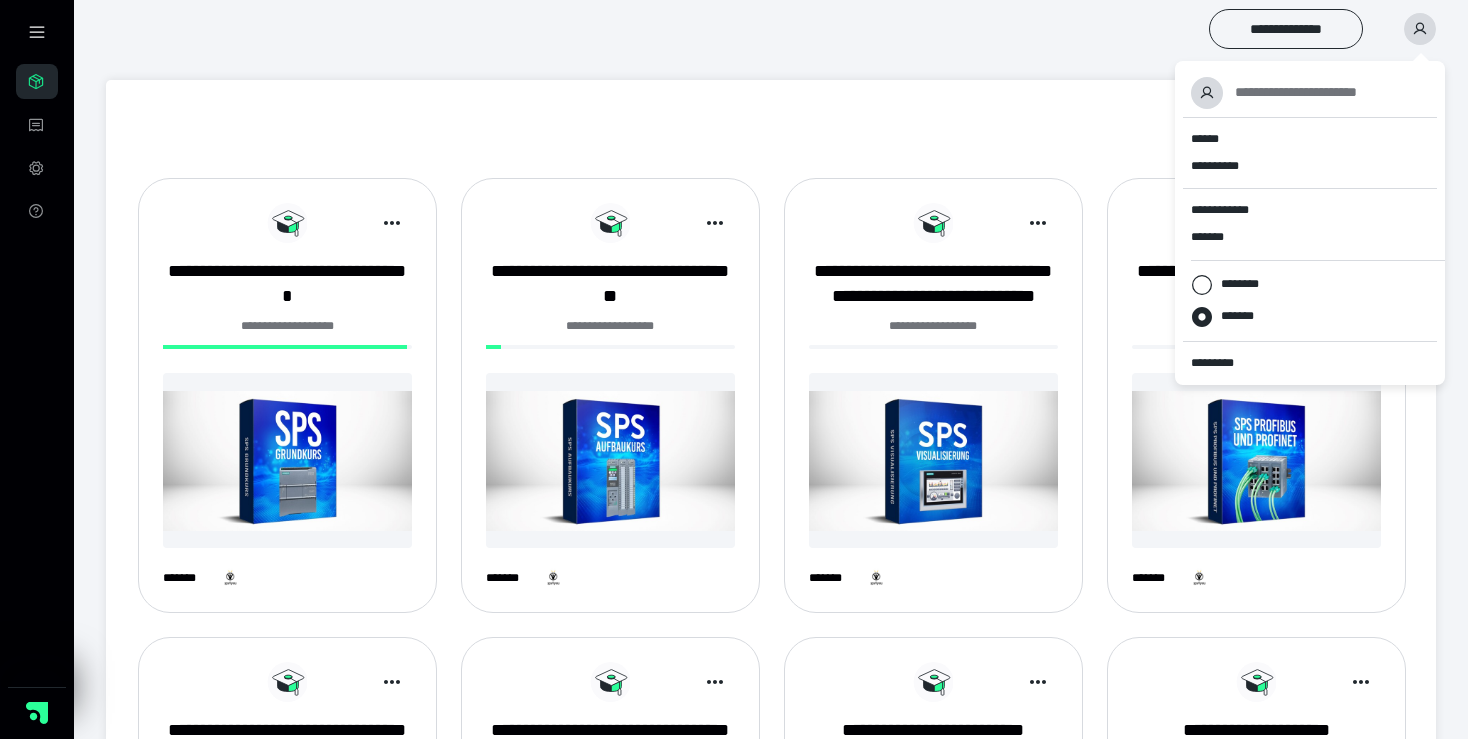 click on "**********" at bounding box center (771, 809) 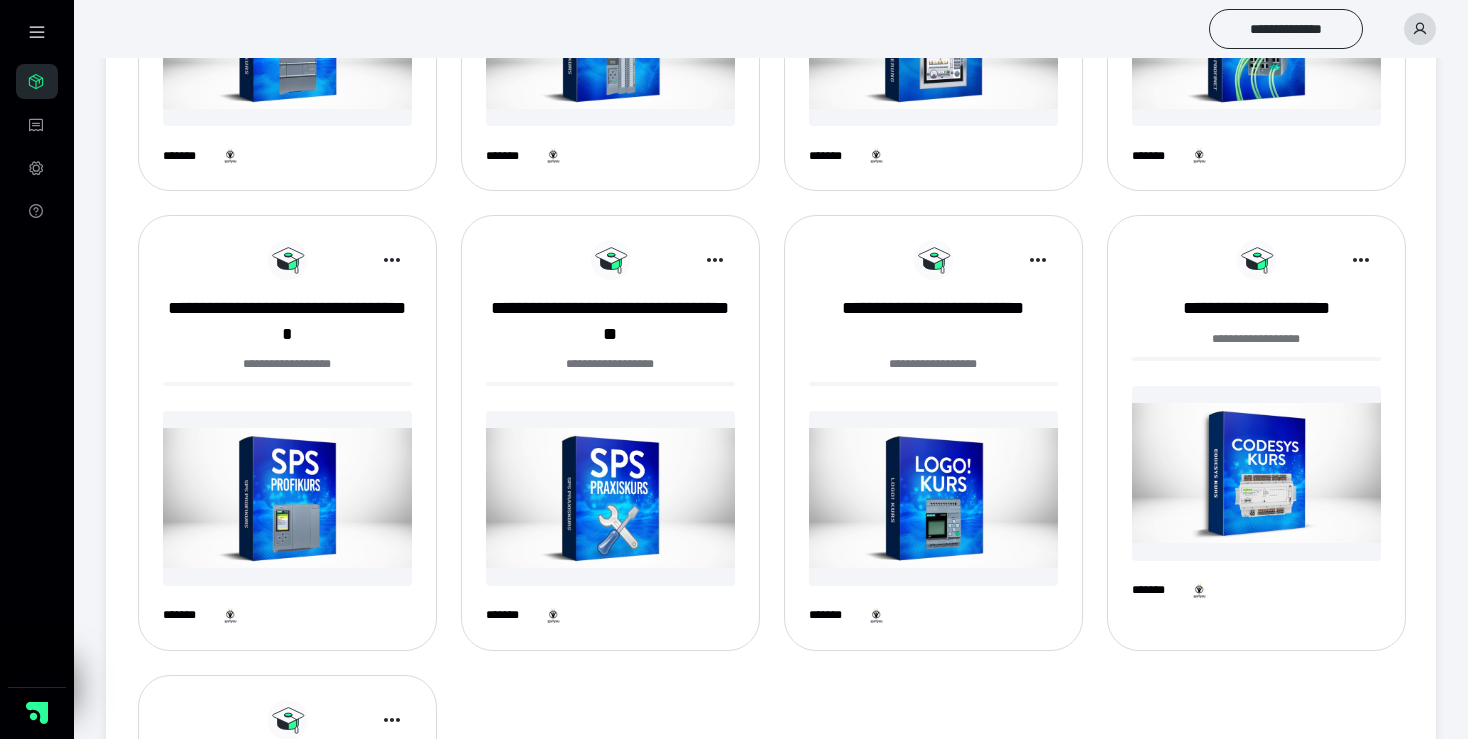 scroll, scrollTop: 739, scrollLeft: 0, axis: vertical 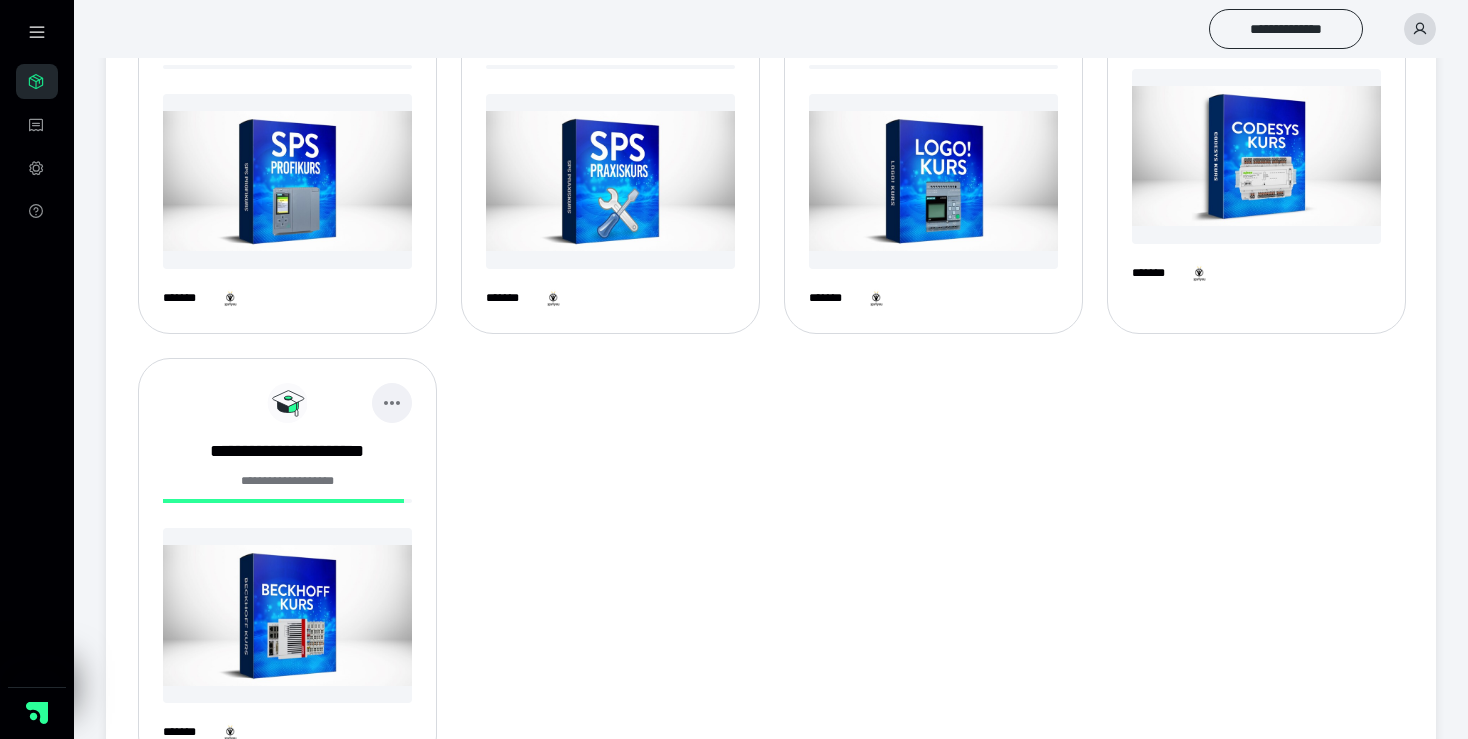 click 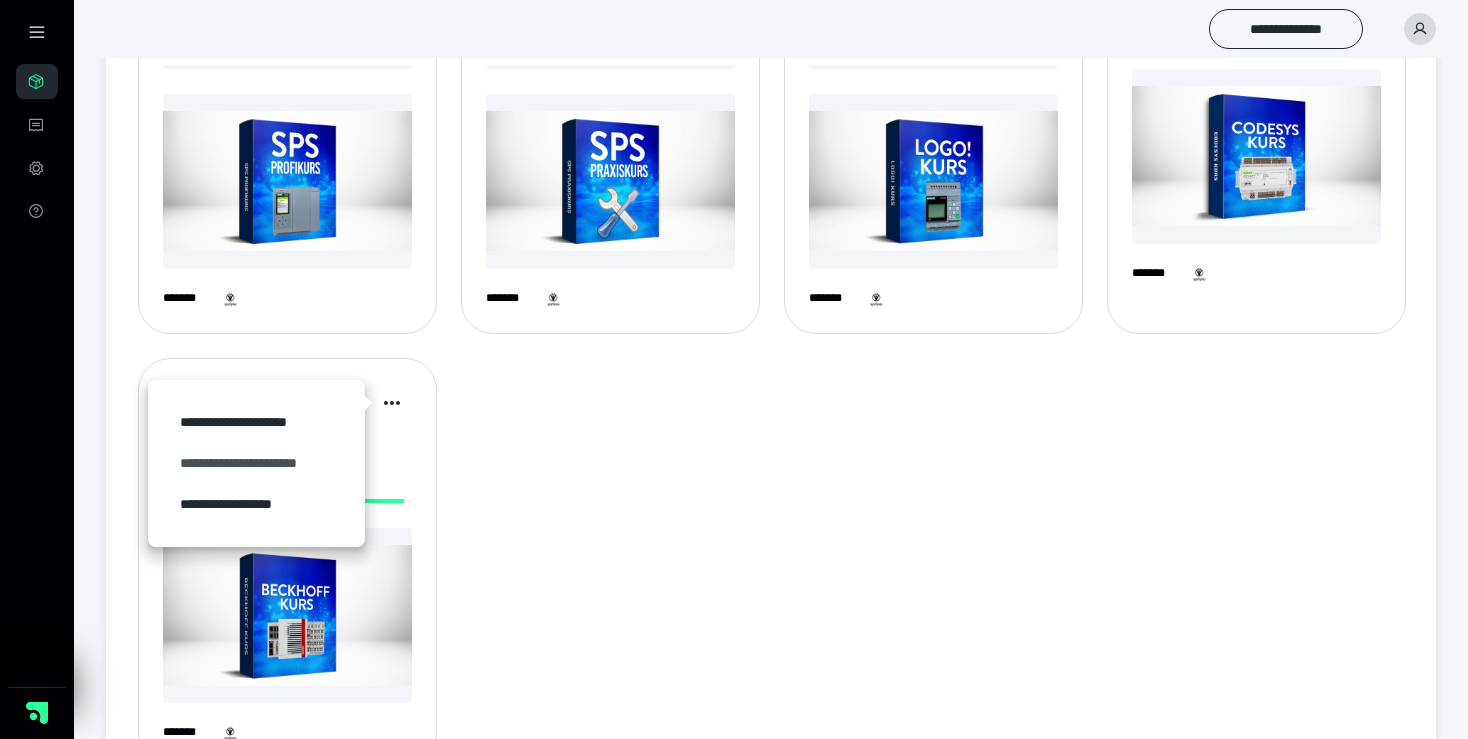 click on "**********" at bounding box center (256, 463) 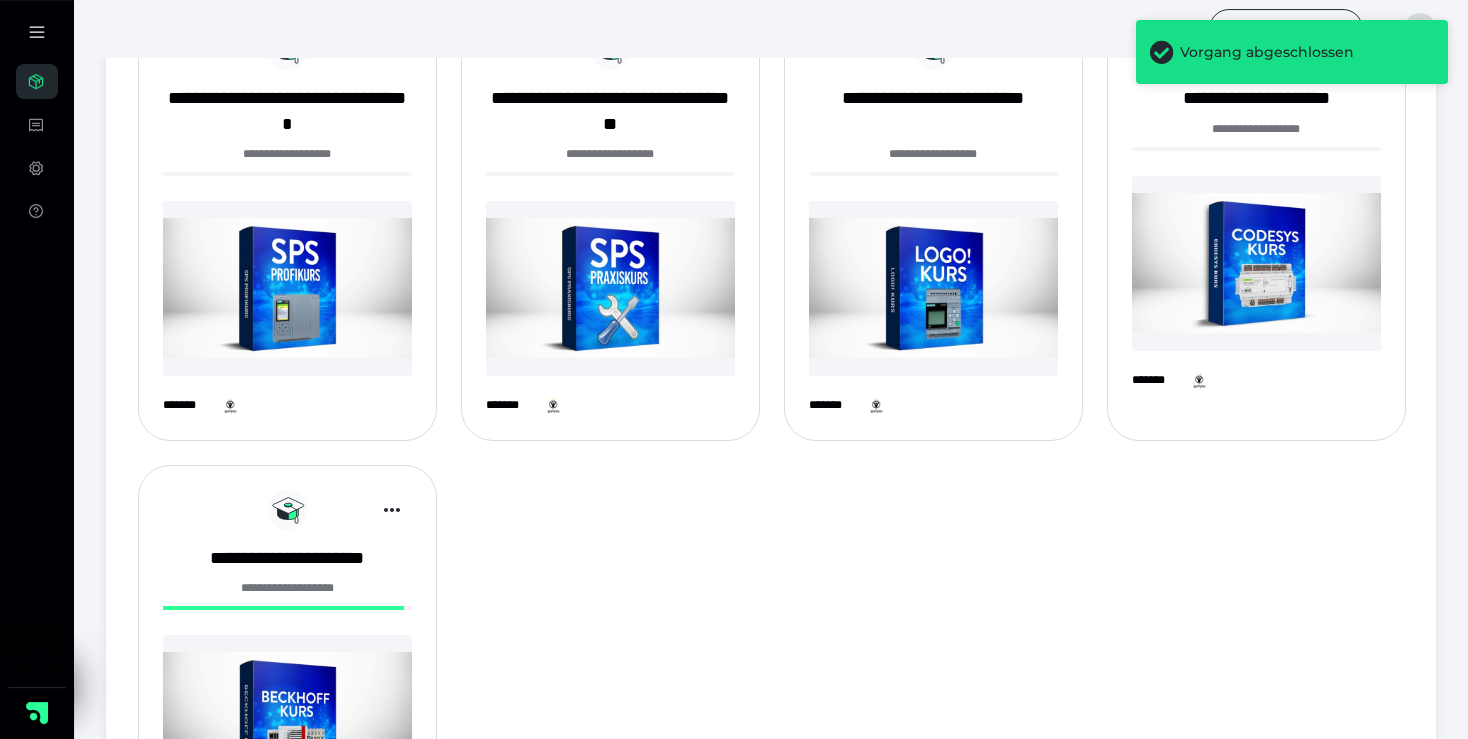 scroll, scrollTop: 739, scrollLeft: 0, axis: vertical 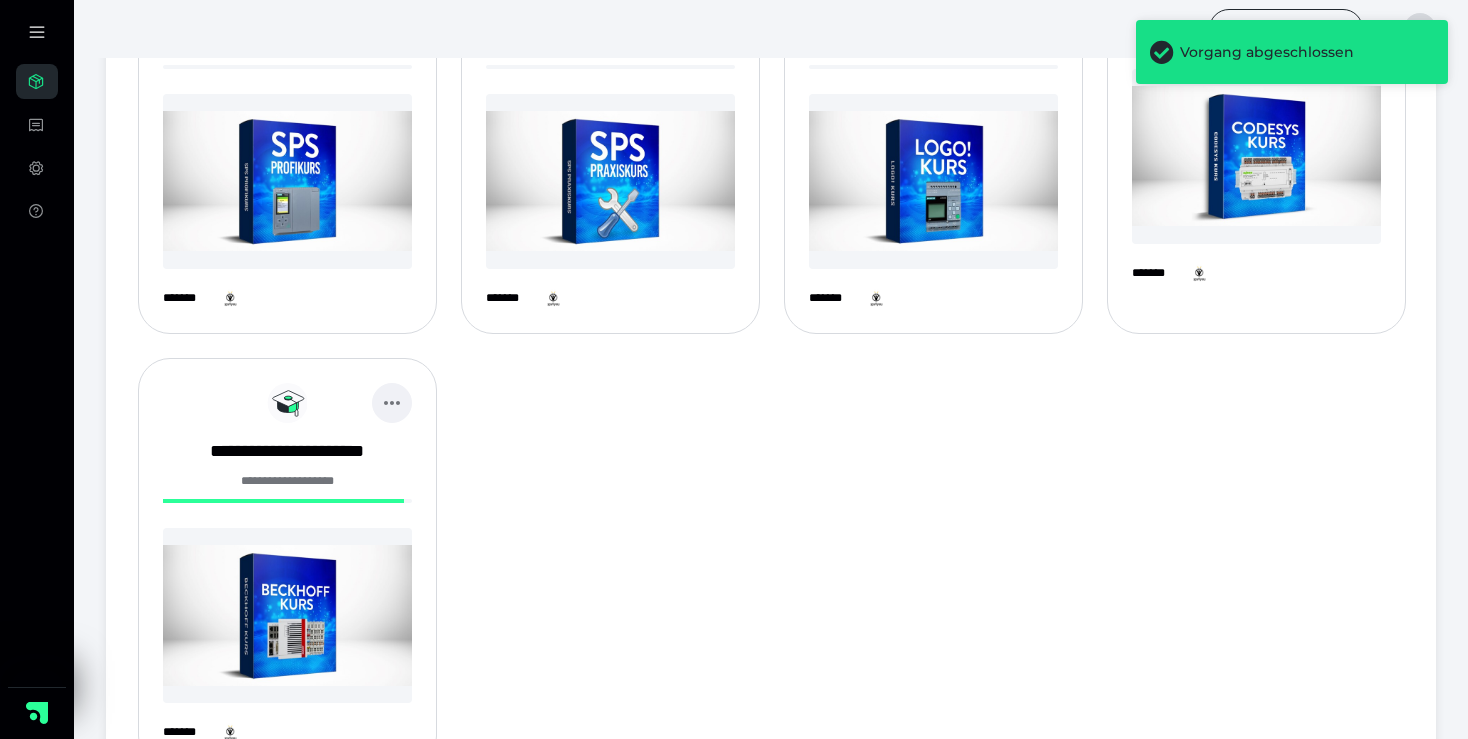 click at bounding box center (392, 403) 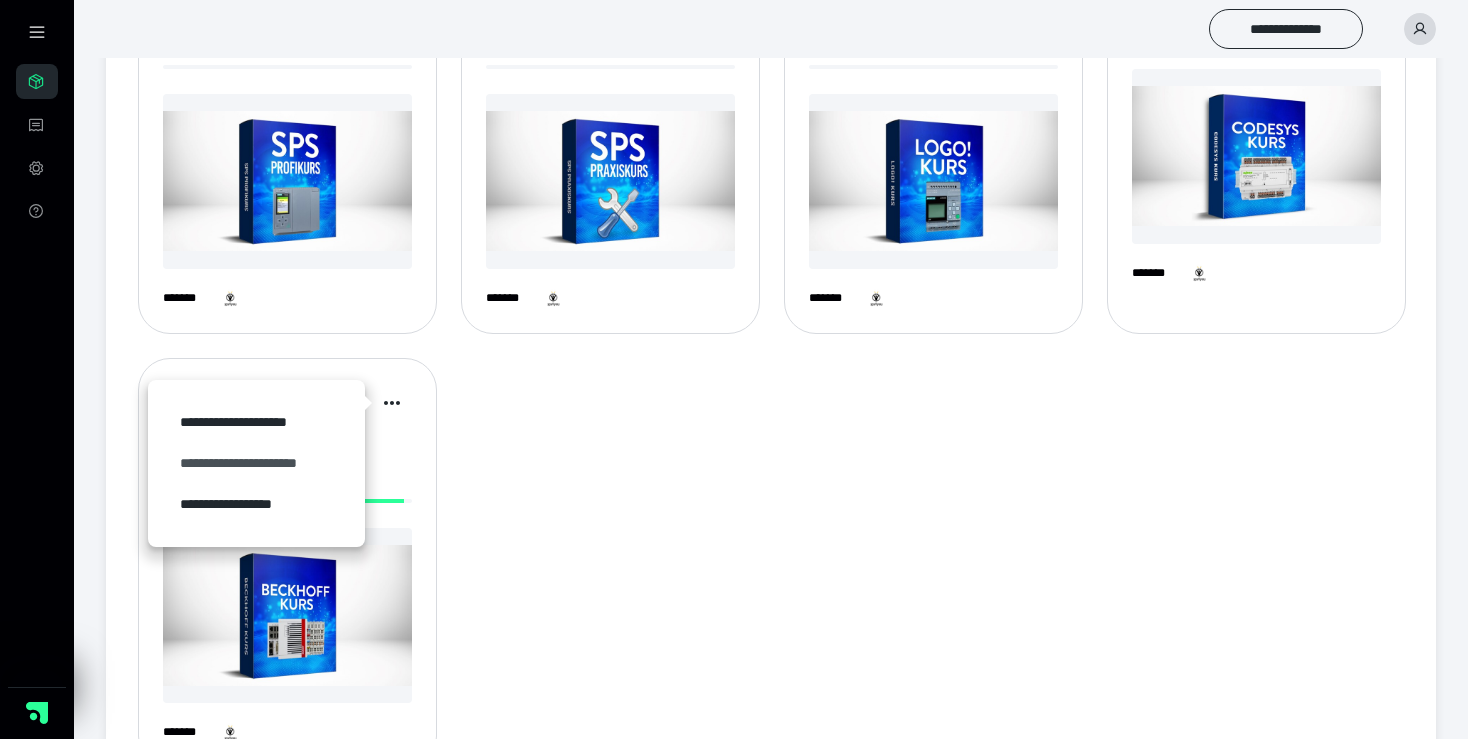 click on "**********" at bounding box center (256, 463) 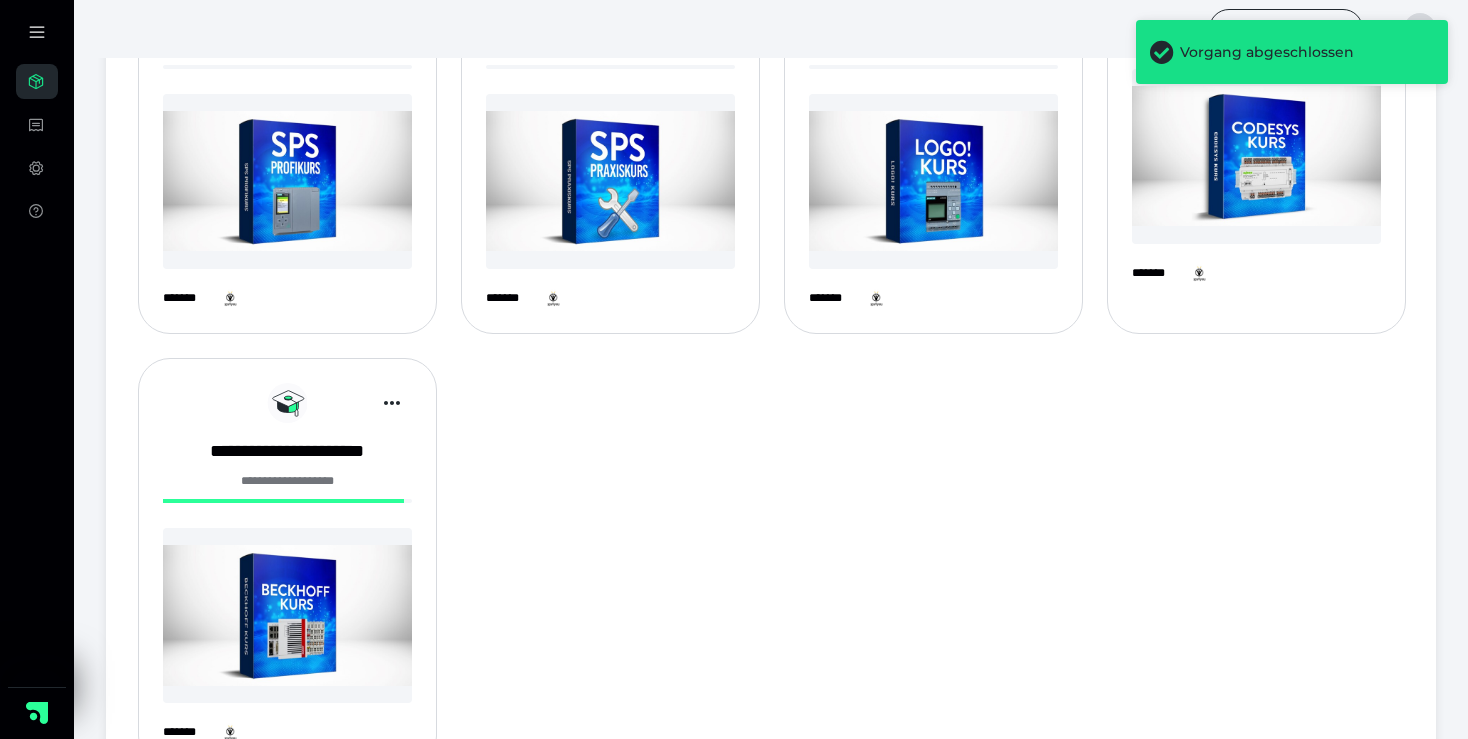 click on "Vorgang abgeschlossen" at bounding box center (1307, 52) 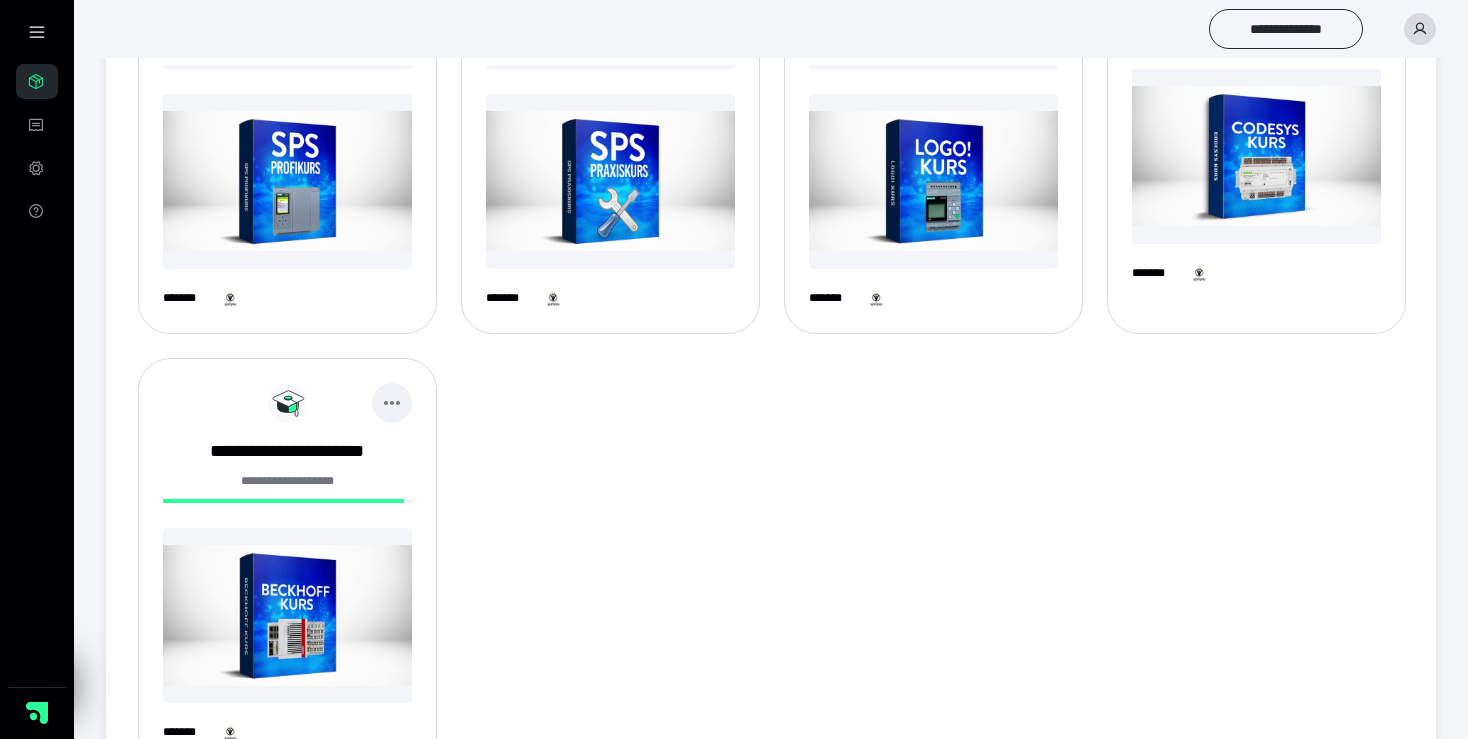 click 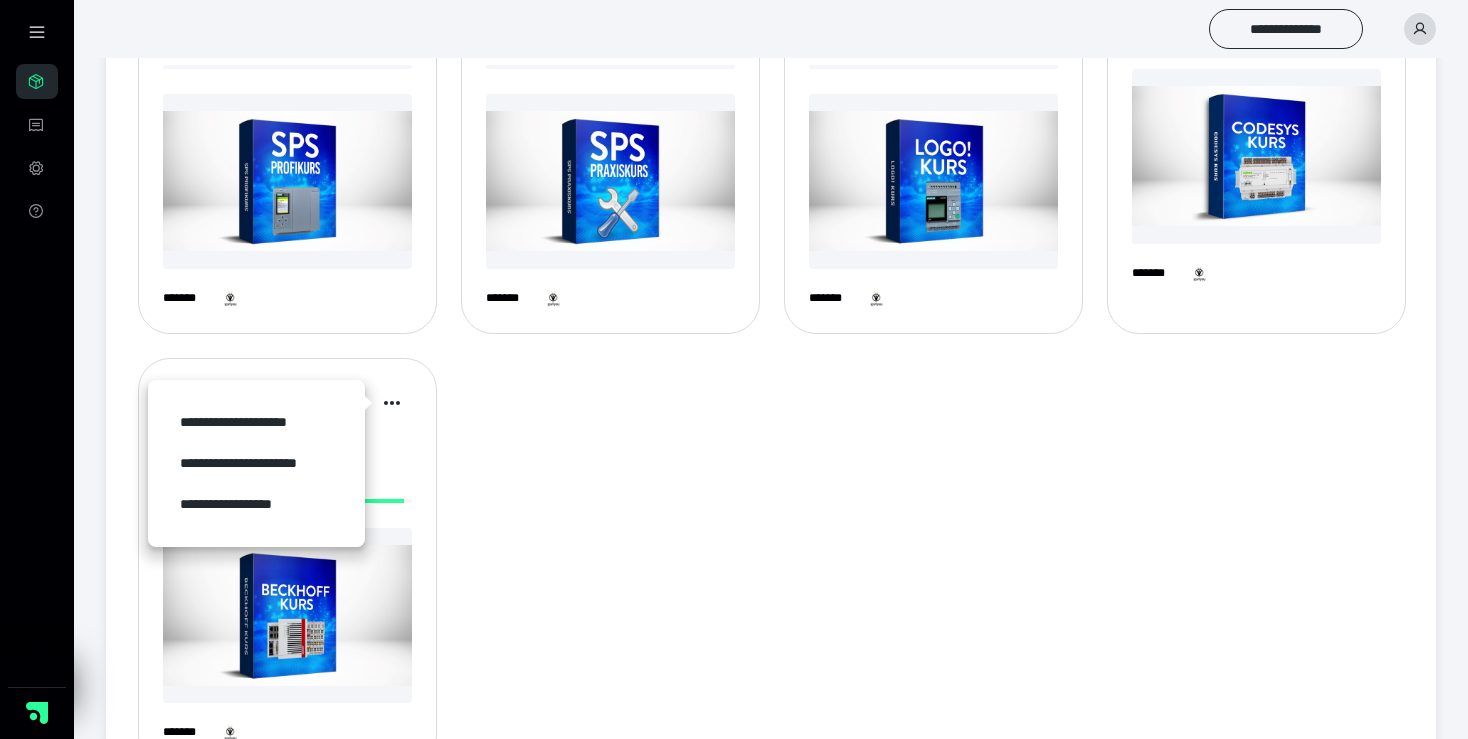 click on "**********" at bounding box center (771, 103) 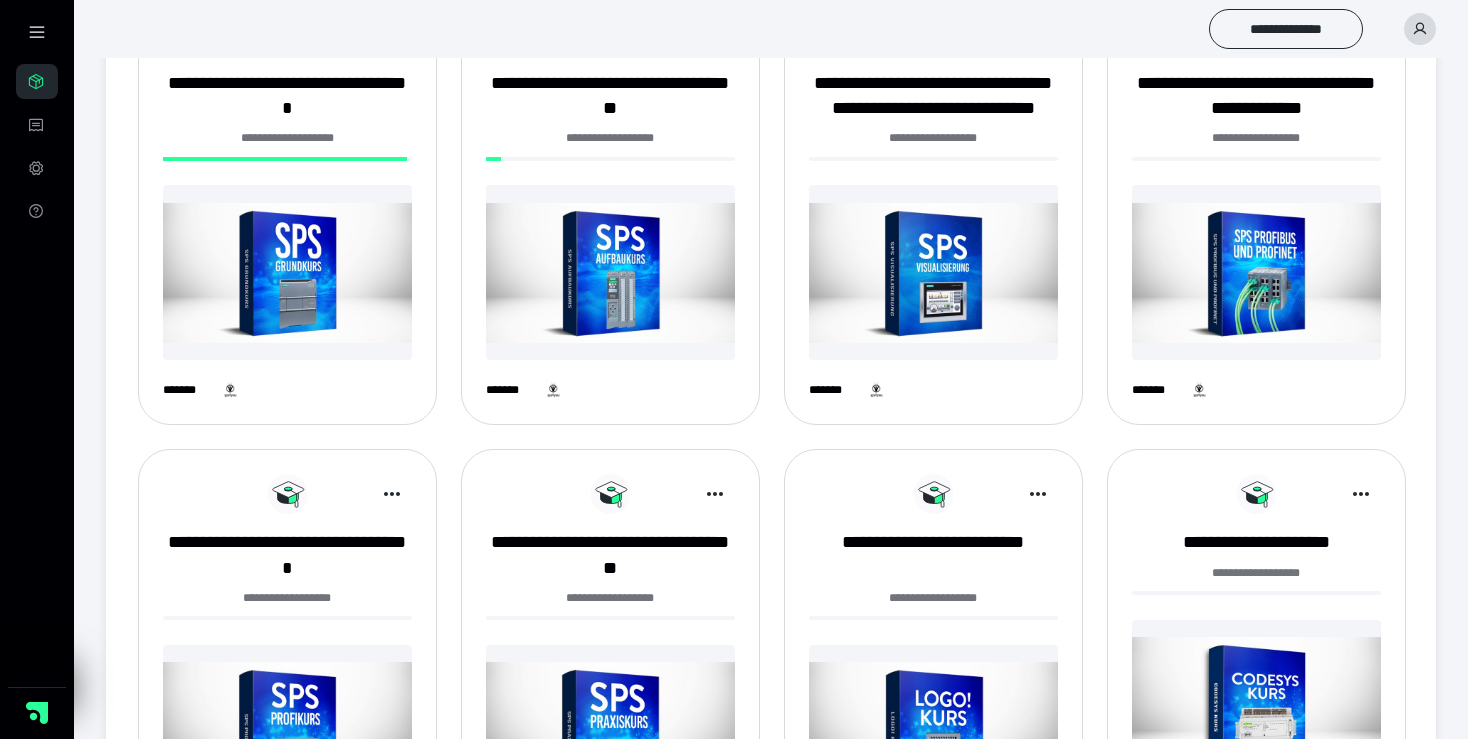 scroll, scrollTop: 0, scrollLeft: 0, axis: both 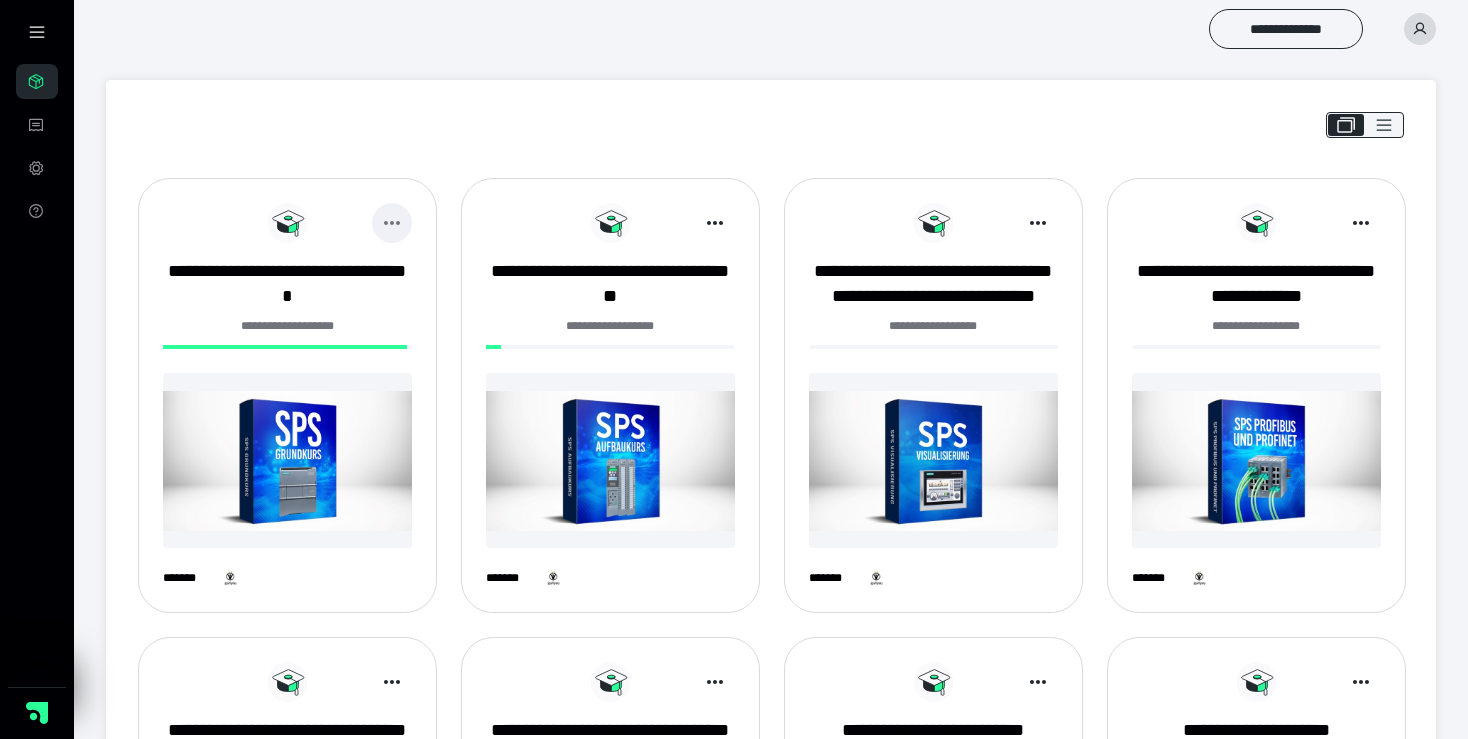 click 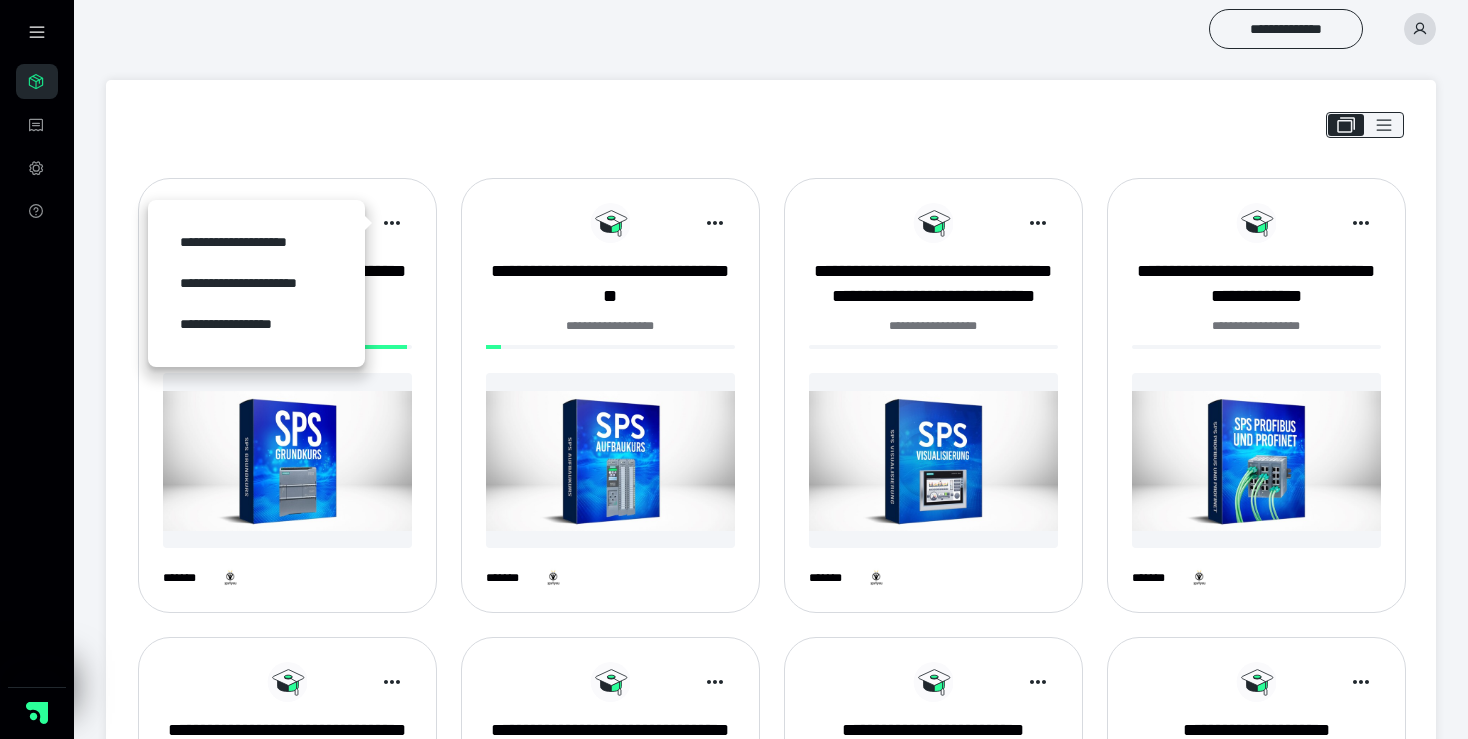 click on "**********" at bounding box center [771, 809] 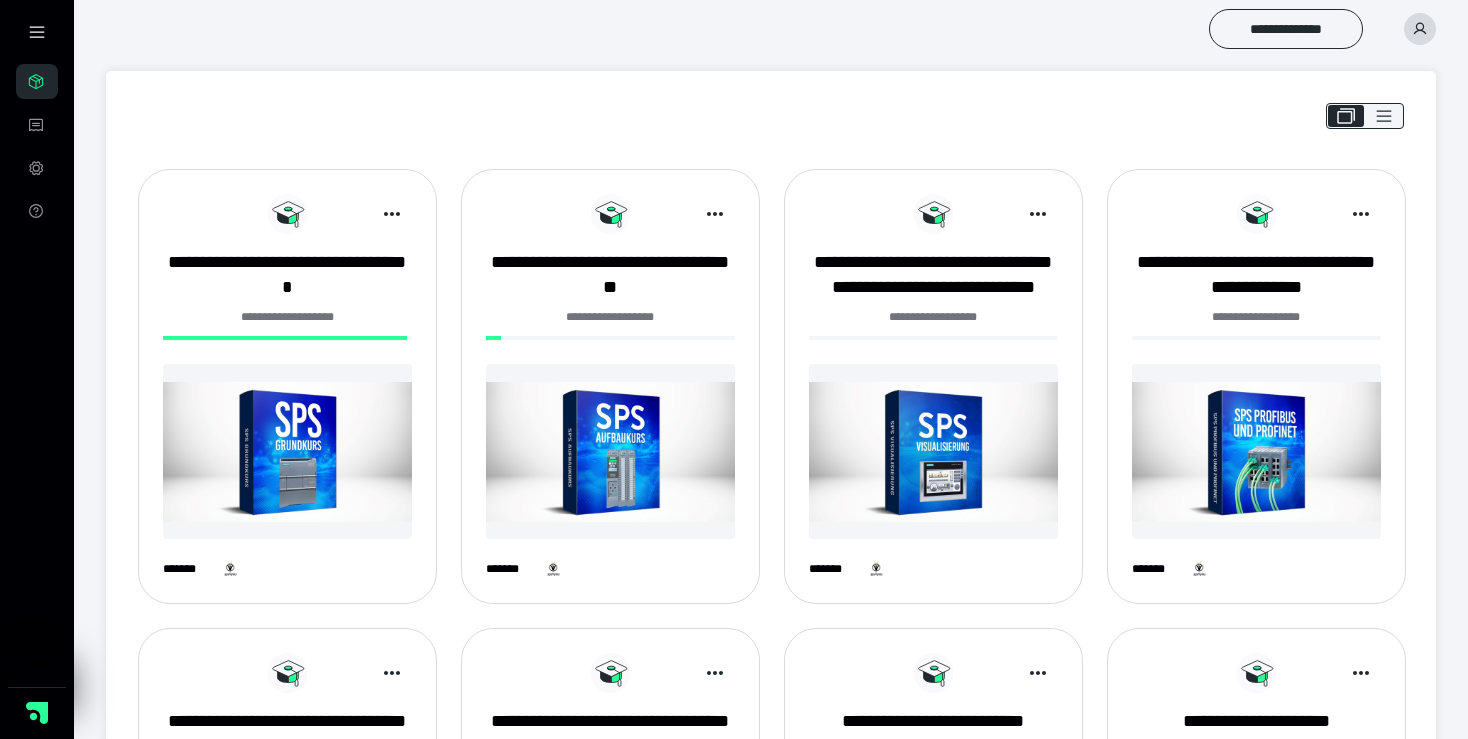 scroll, scrollTop: 0, scrollLeft: 0, axis: both 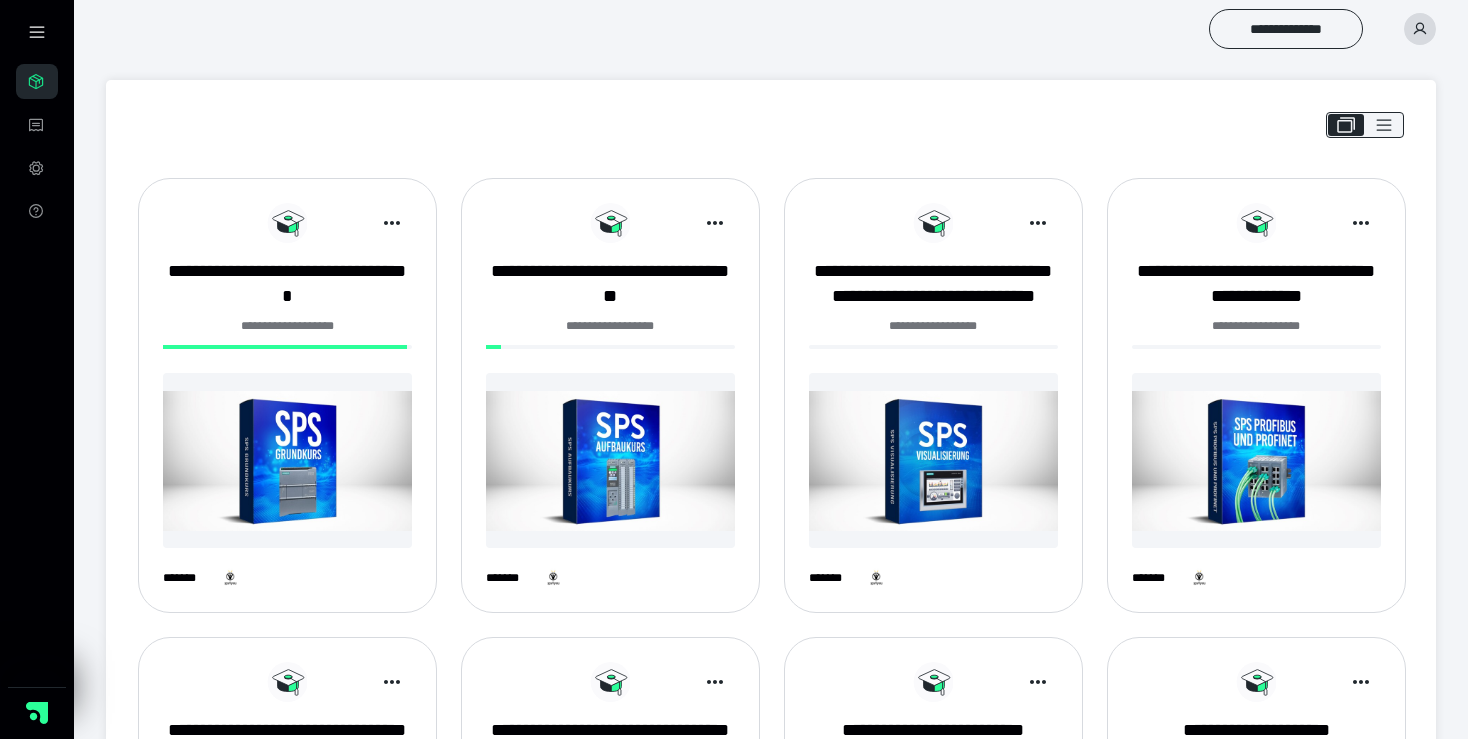 click on "**********" at bounding box center [771, 29] 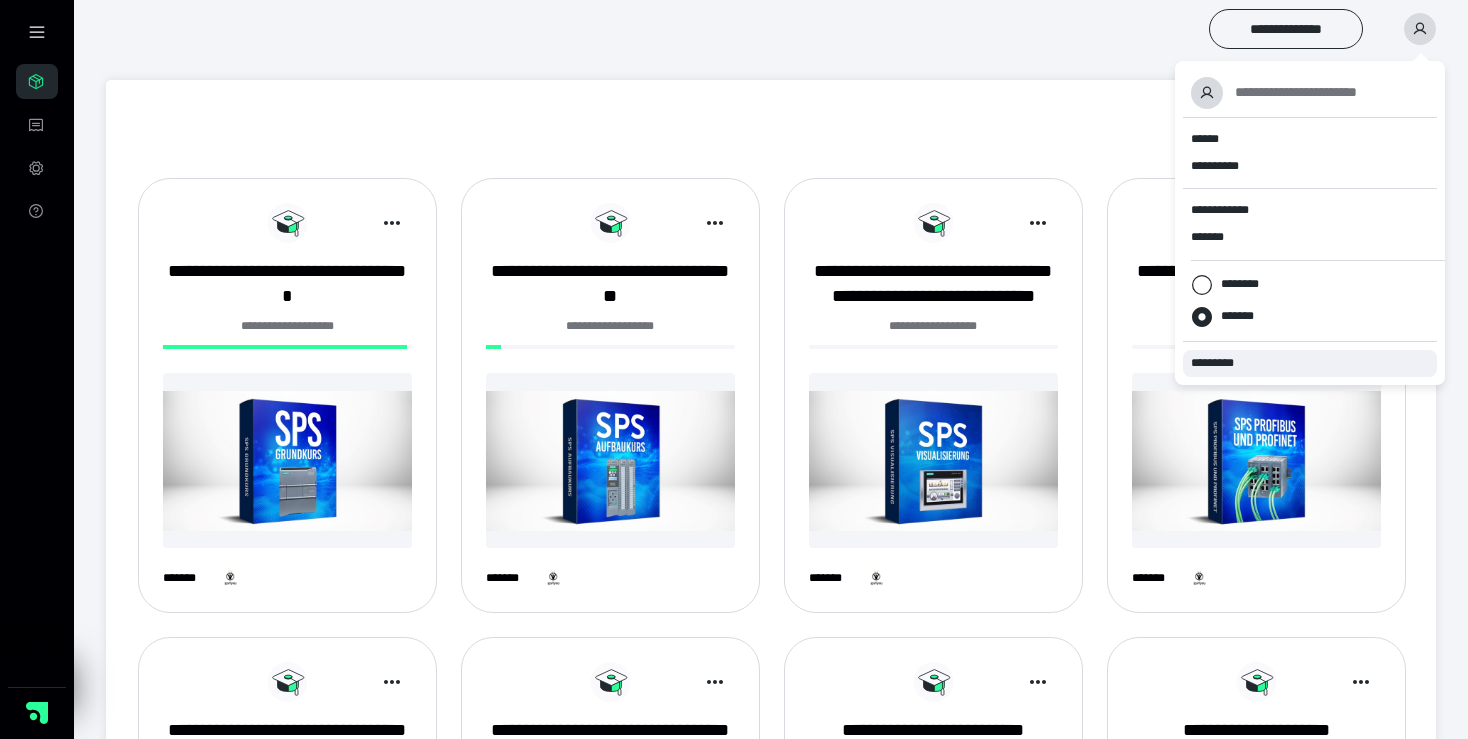 click on "*********" at bounding box center [1221, 363] 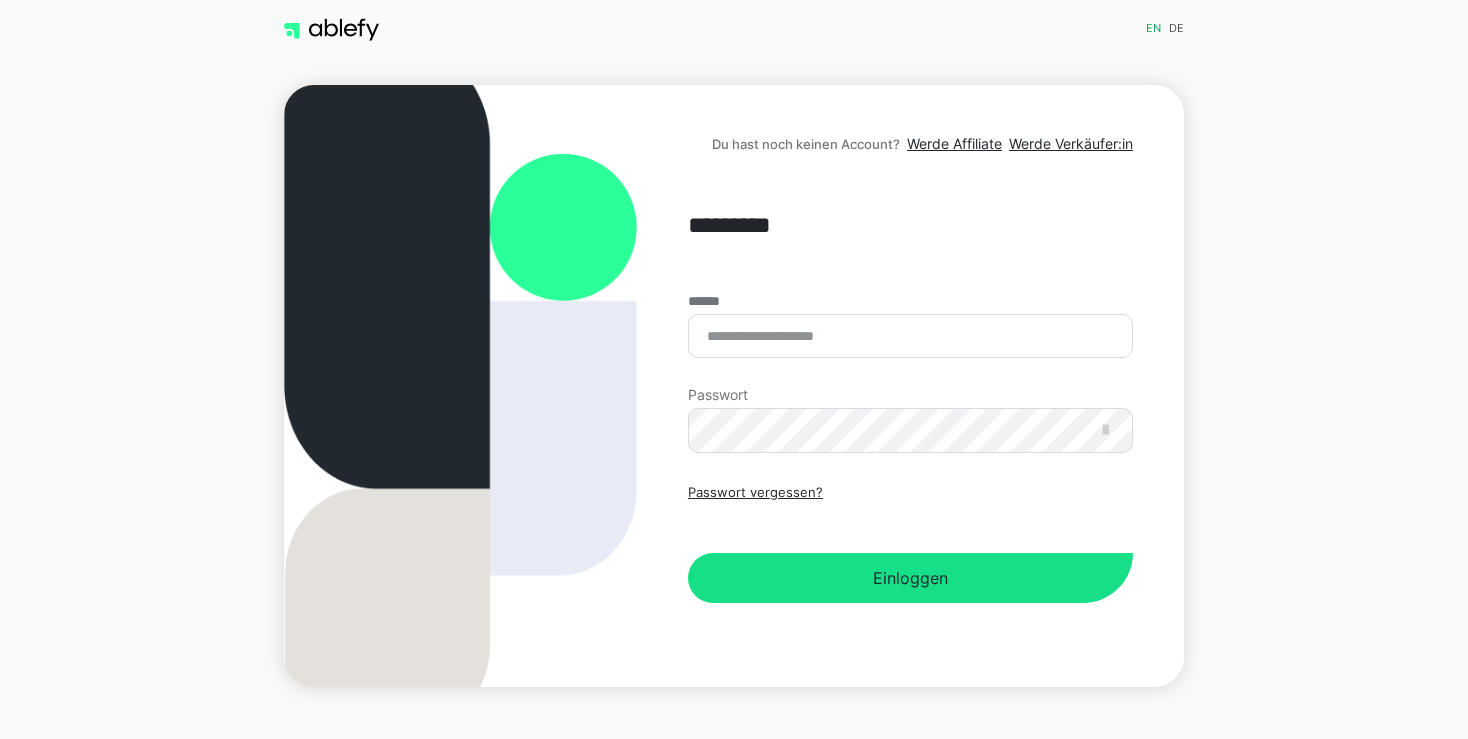 scroll, scrollTop: 0, scrollLeft: 0, axis: both 